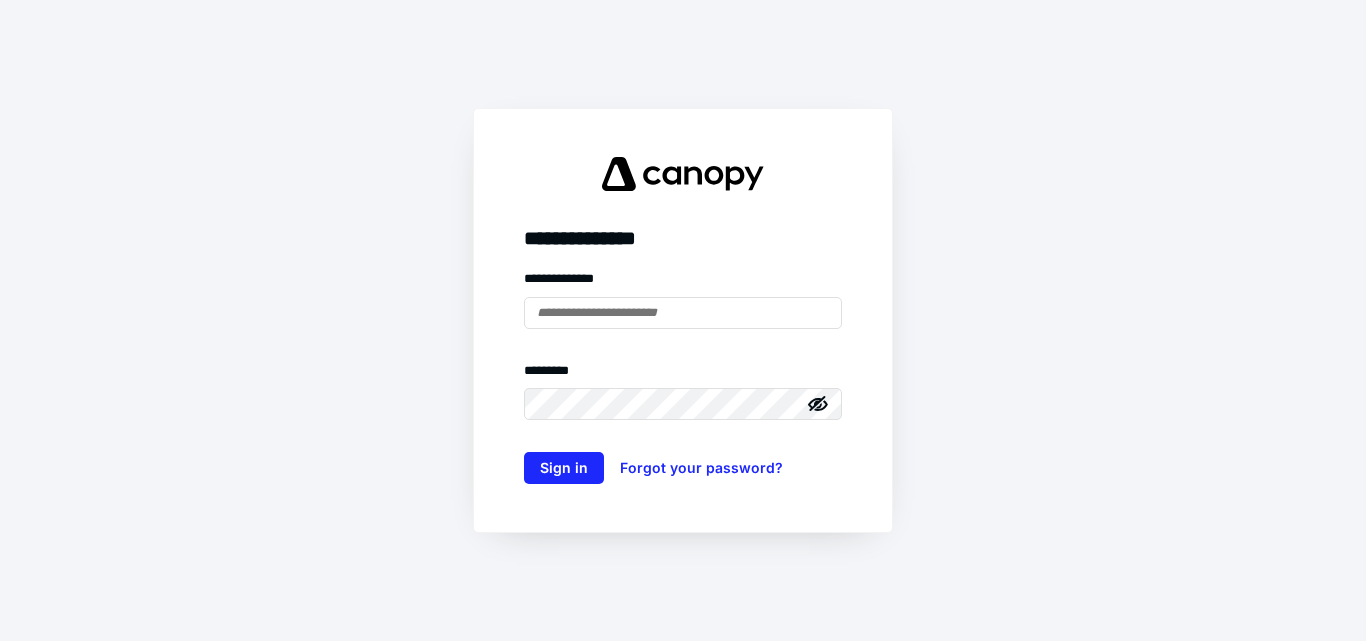 scroll, scrollTop: 0, scrollLeft: 0, axis: both 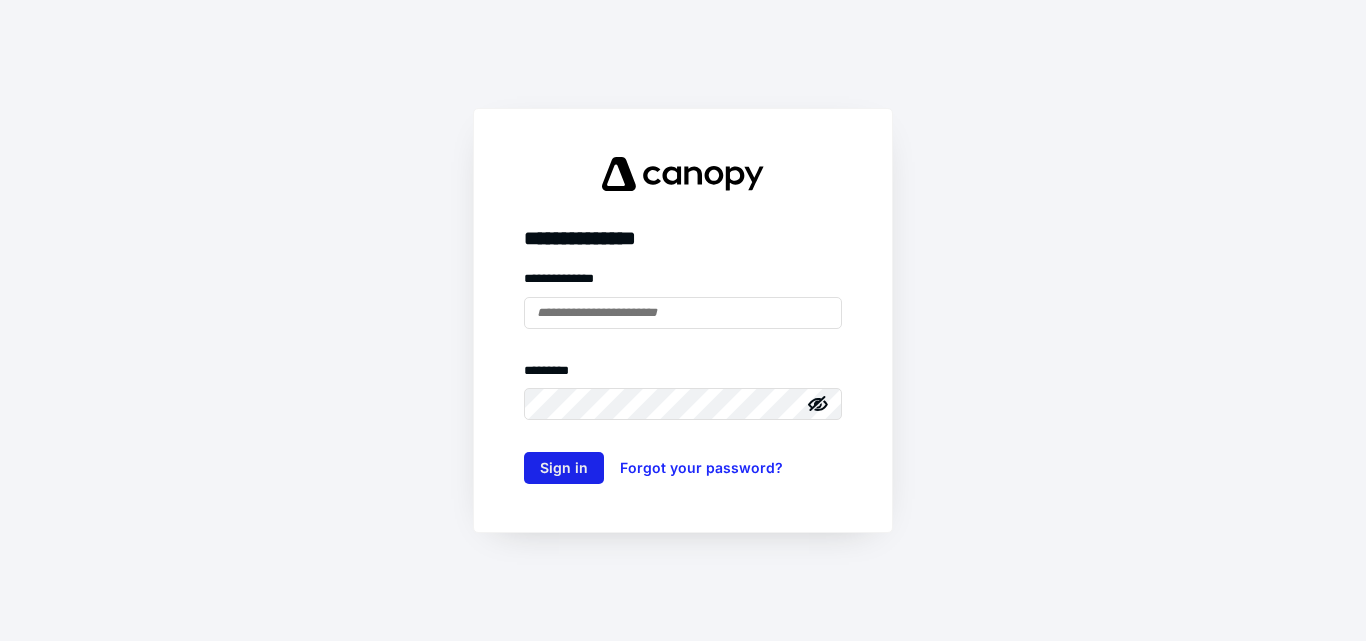 type on "**********" 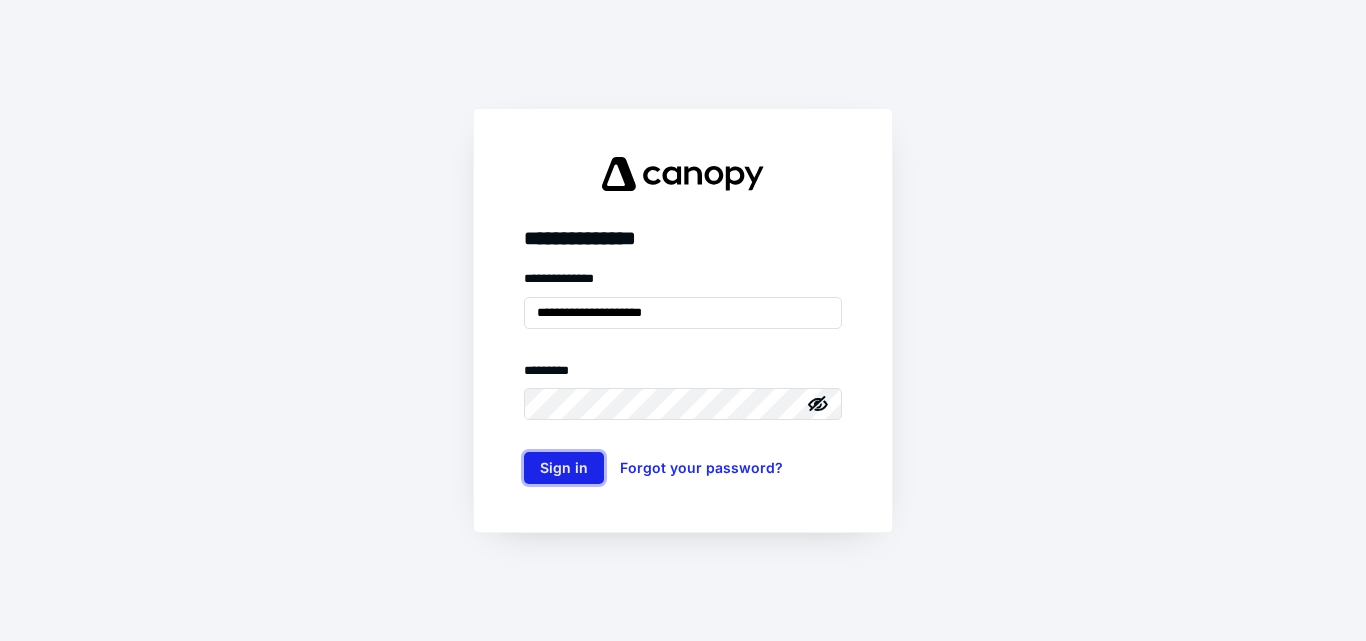 click on "Sign in" at bounding box center [564, 468] 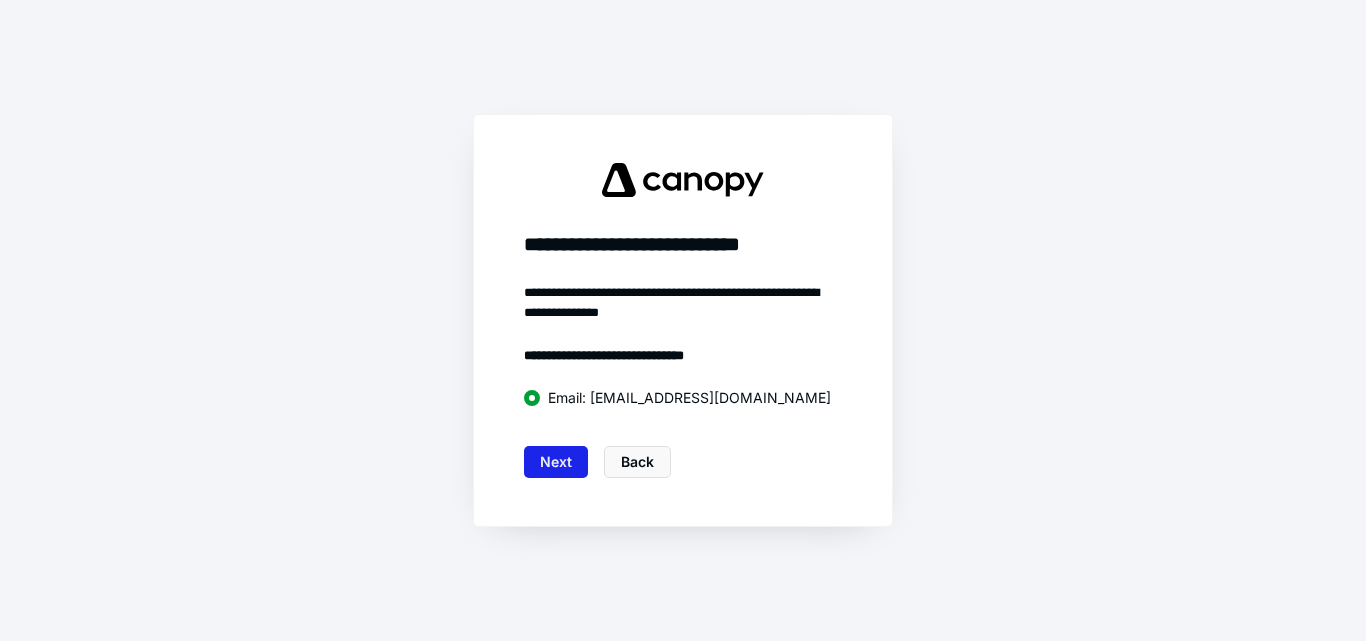 click on "Next" at bounding box center [556, 462] 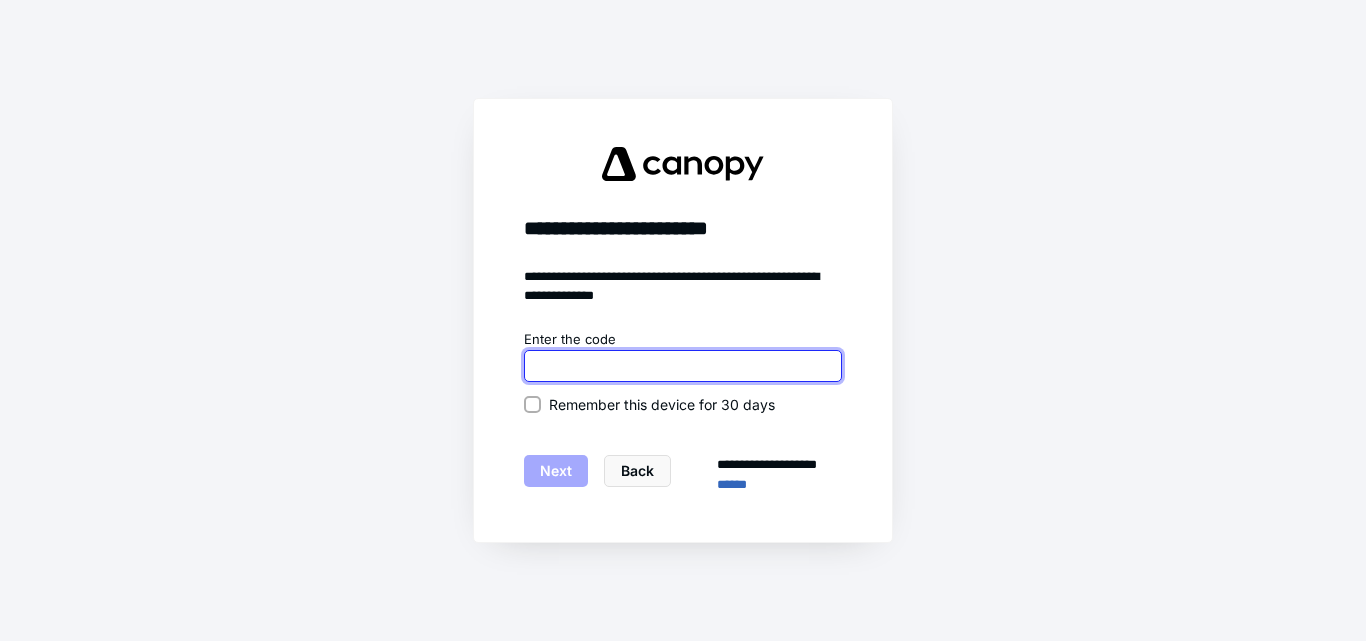 click at bounding box center [683, 366] 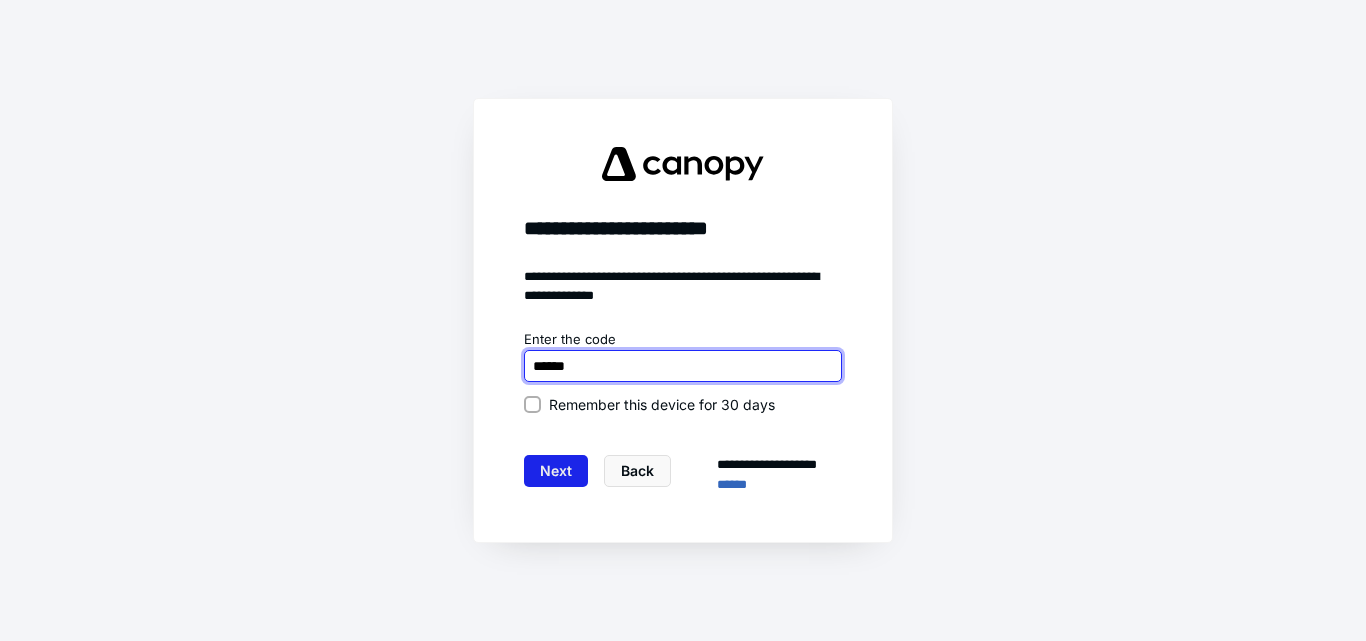 type on "******" 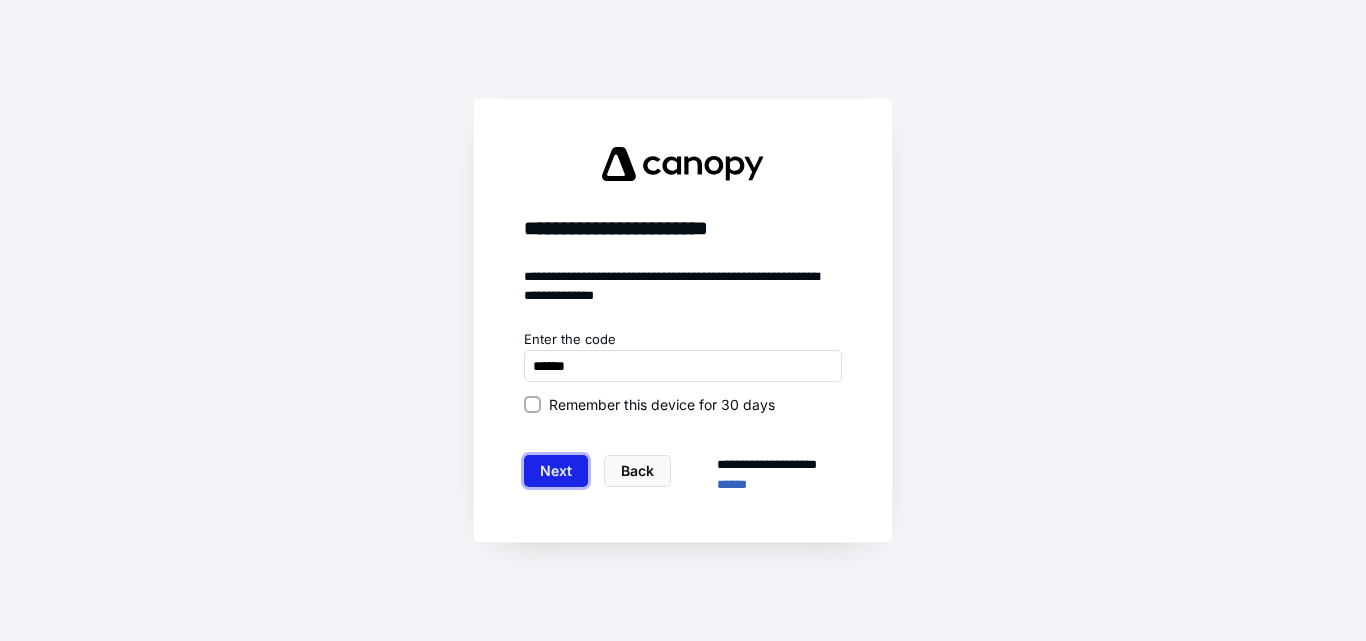 click on "Next" at bounding box center (556, 471) 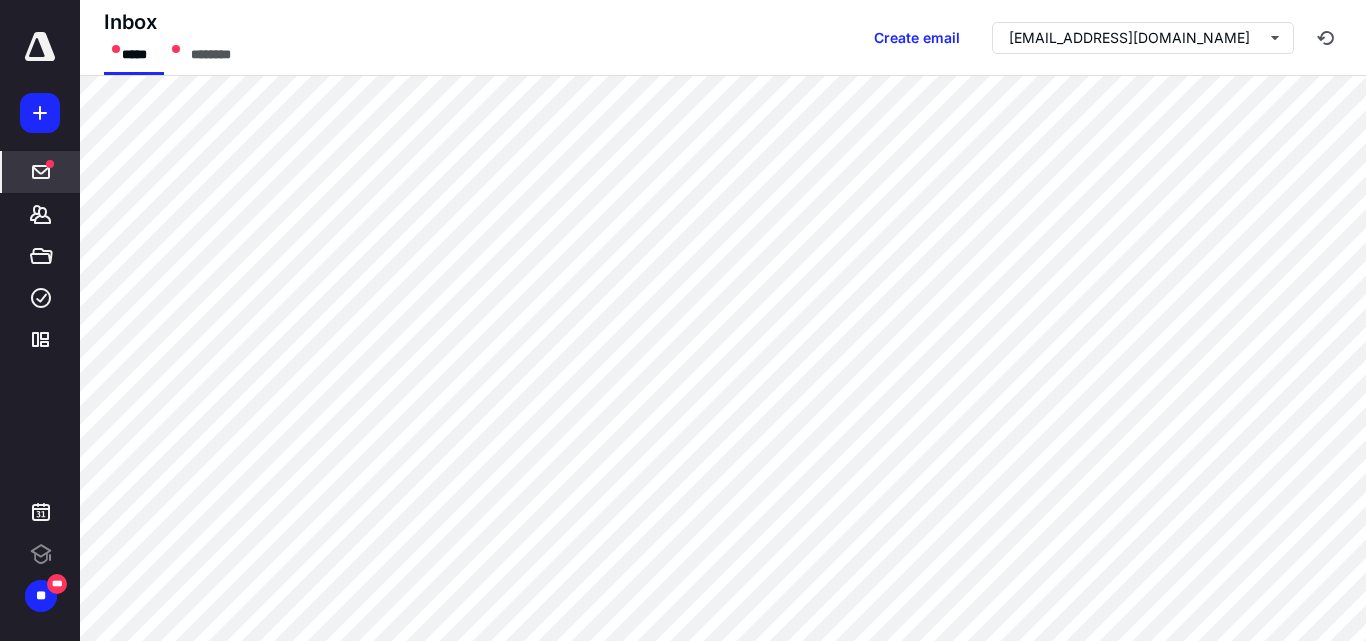 scroll, scrollTop: 0, scrollLeft: 0, axis: both 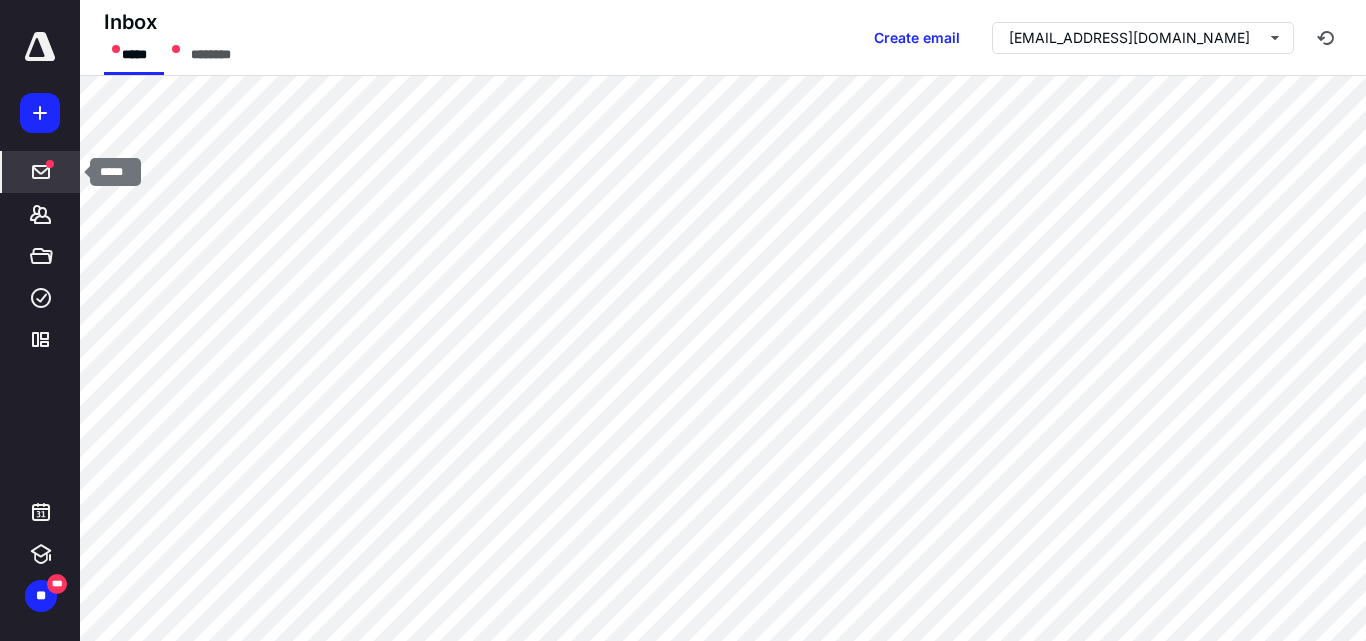 click 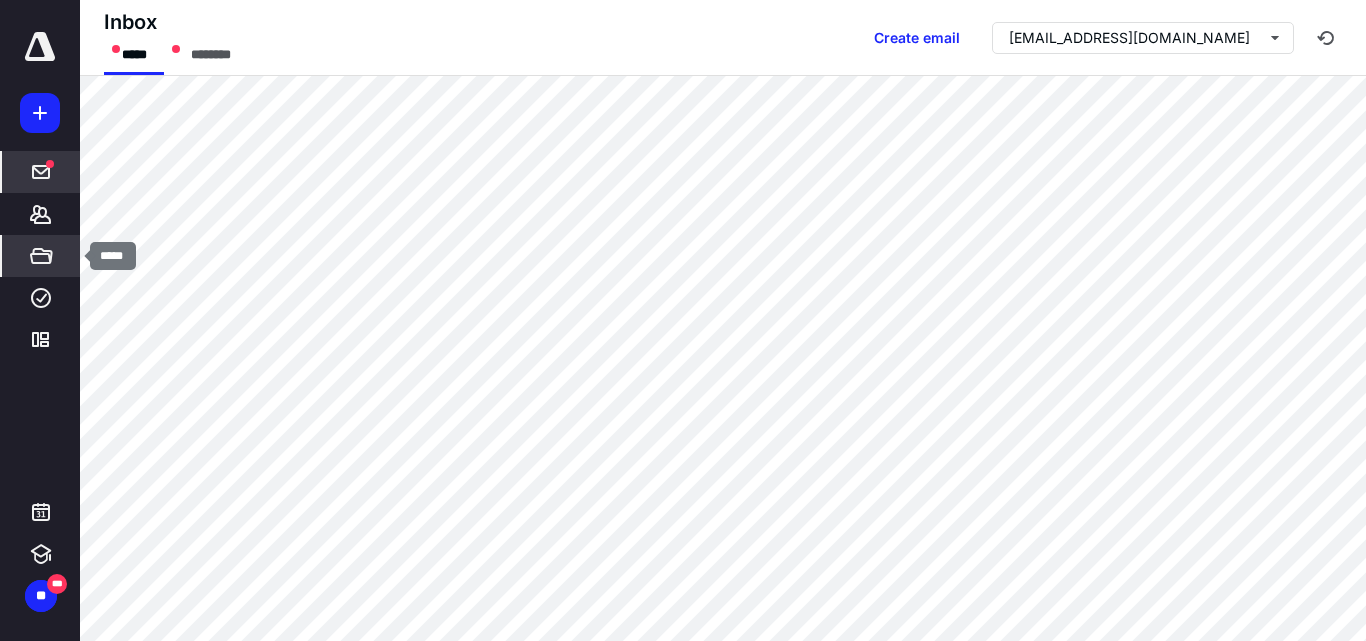 click 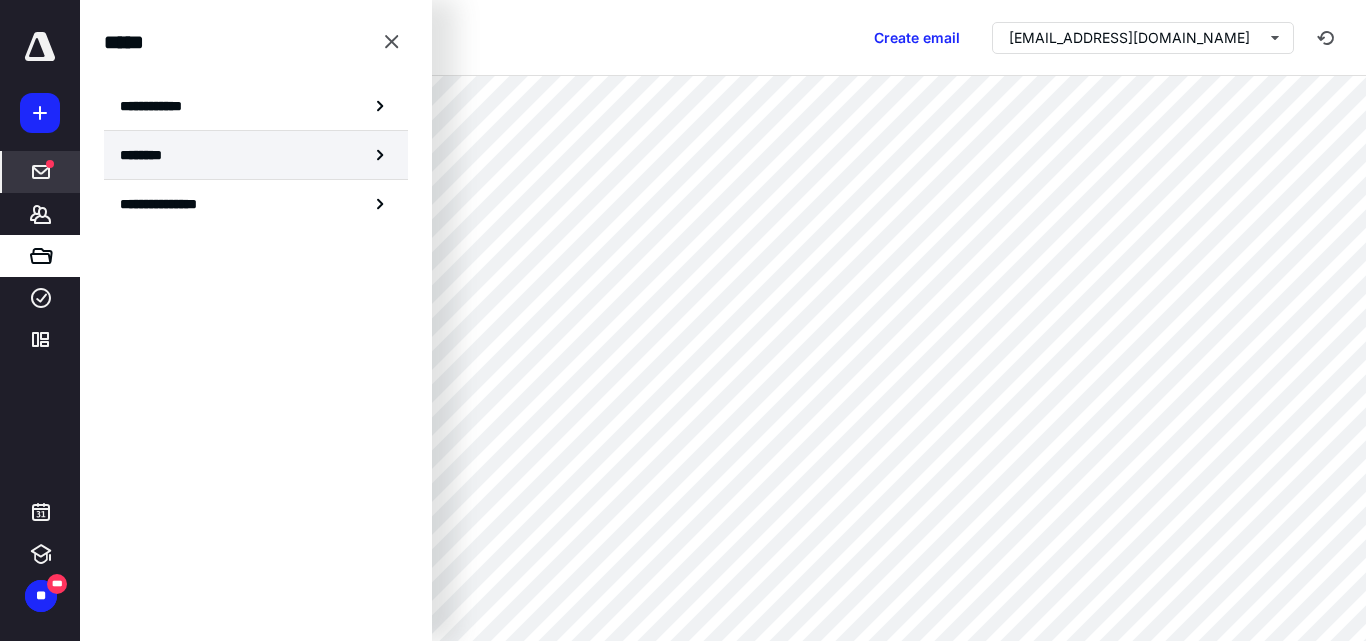 click on "********" at bounding box center [256, 155] 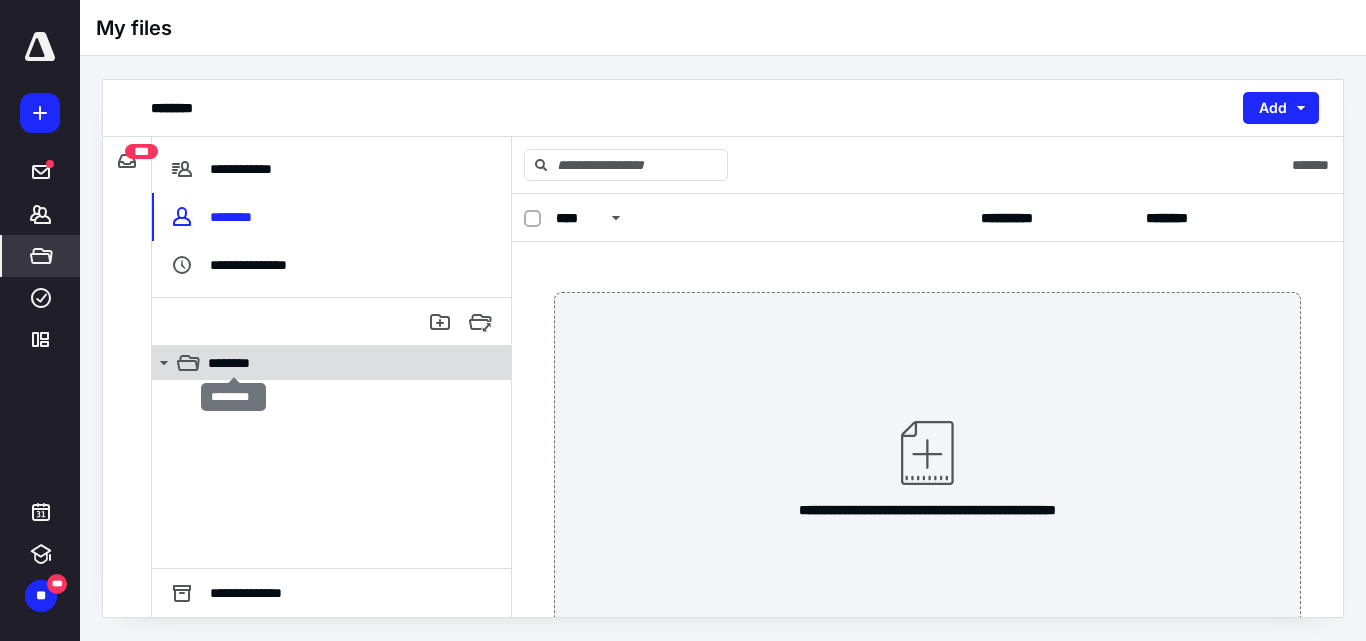 click on "********" at bounding box center [233, 363] 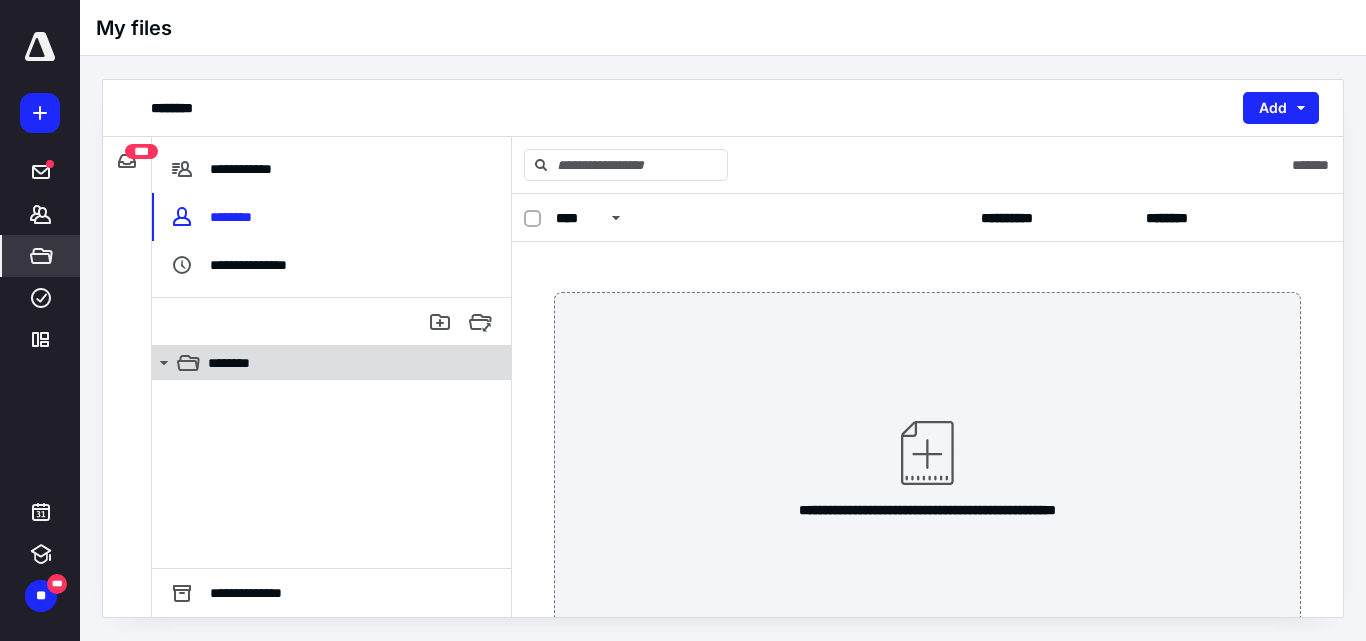 click 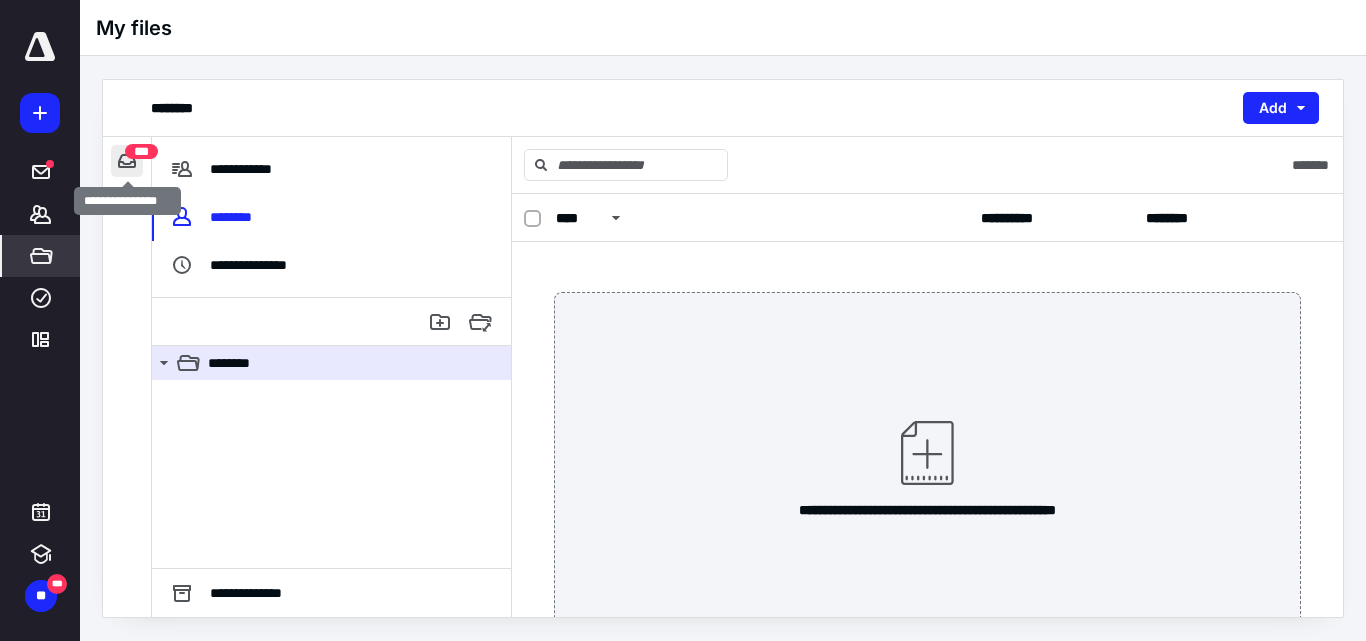 click at bounding box center (127, 161) 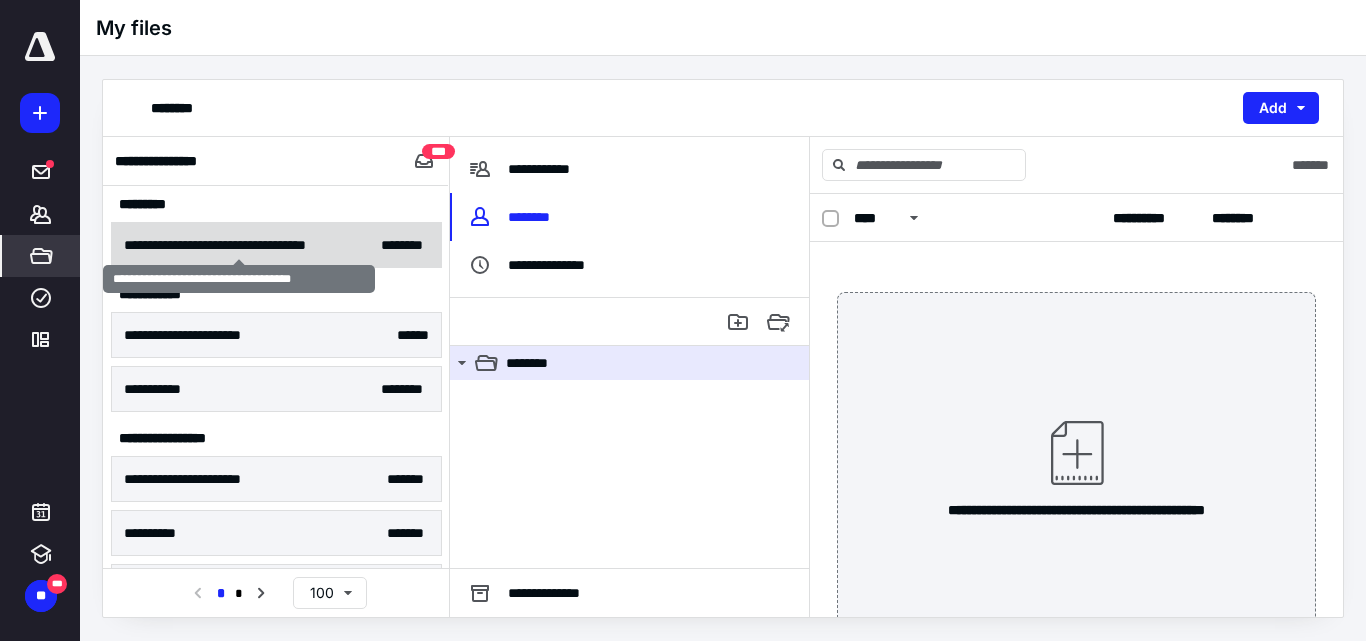 click on "**********" at bounding box center [239, 245] 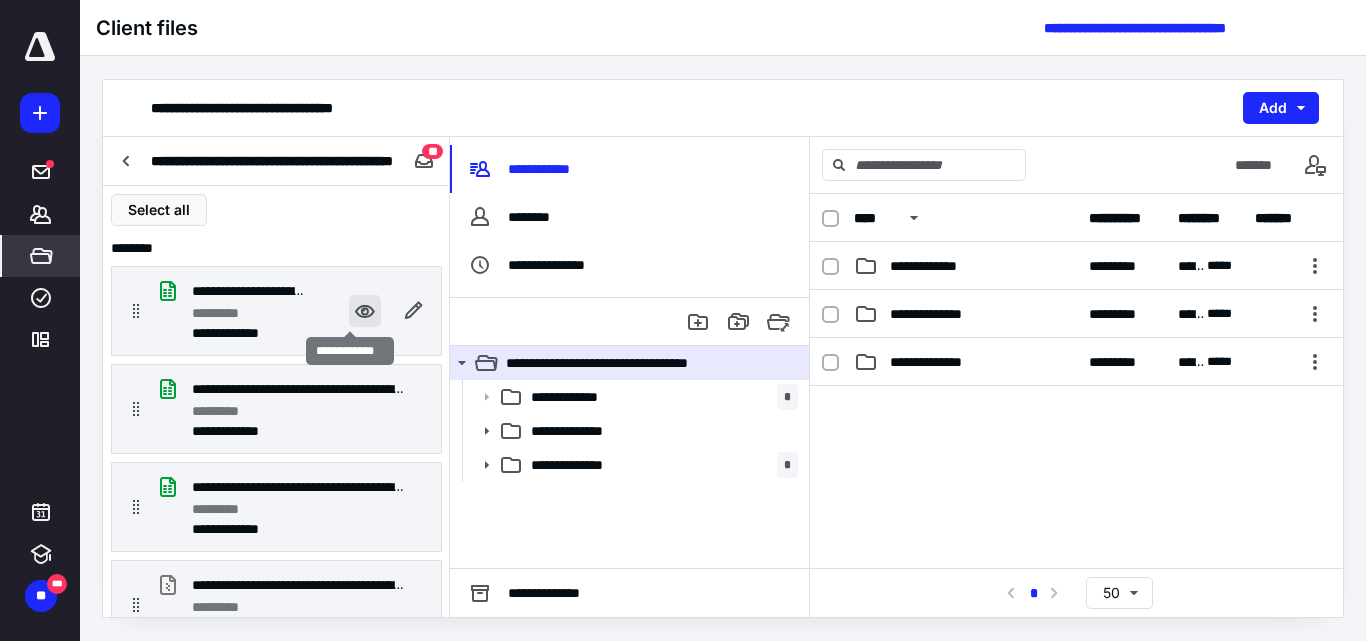 click at bounding box center [365, 311] 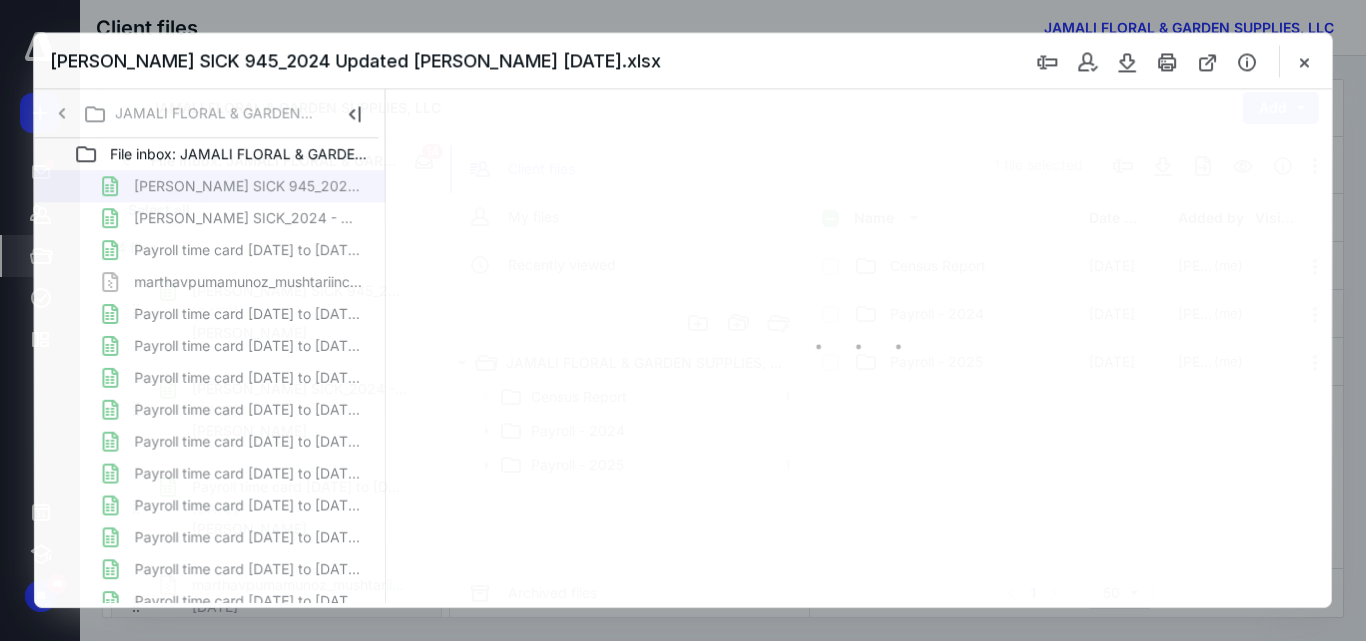 scroll, scrollTop: 0, scrollLeft: 0, axis: both 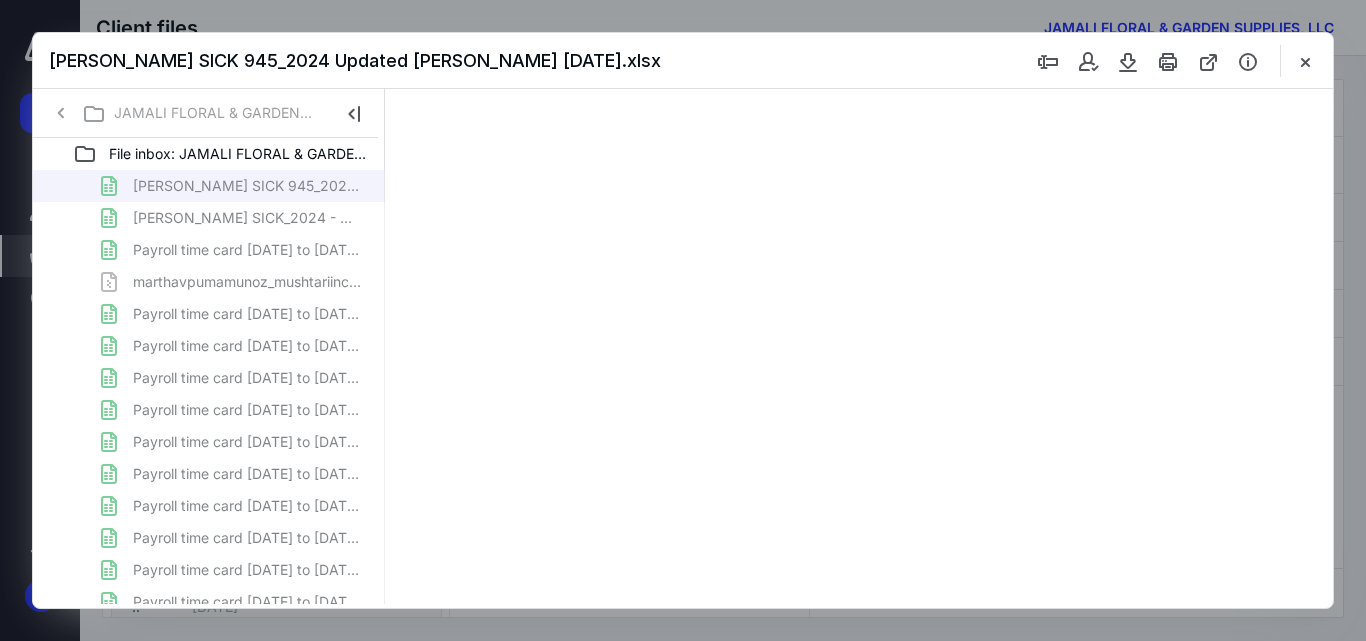 type on "190" 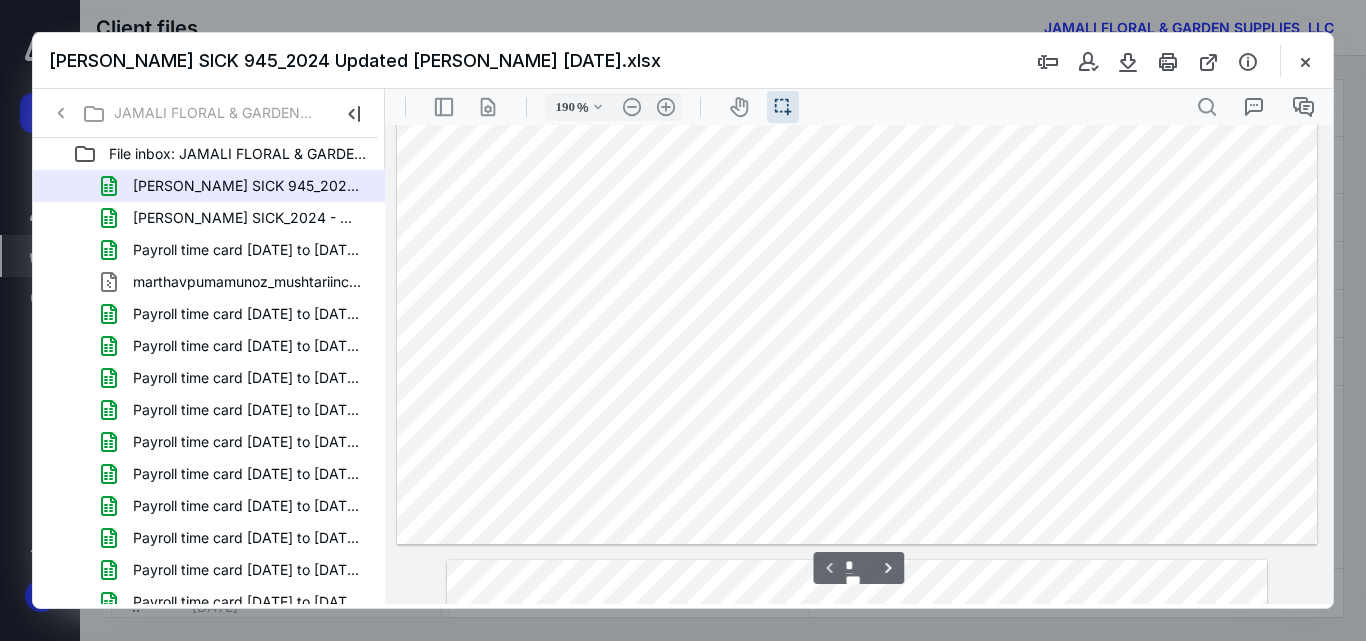 scroll, scrollTop: 0, scrollLeft: 0, axis: both 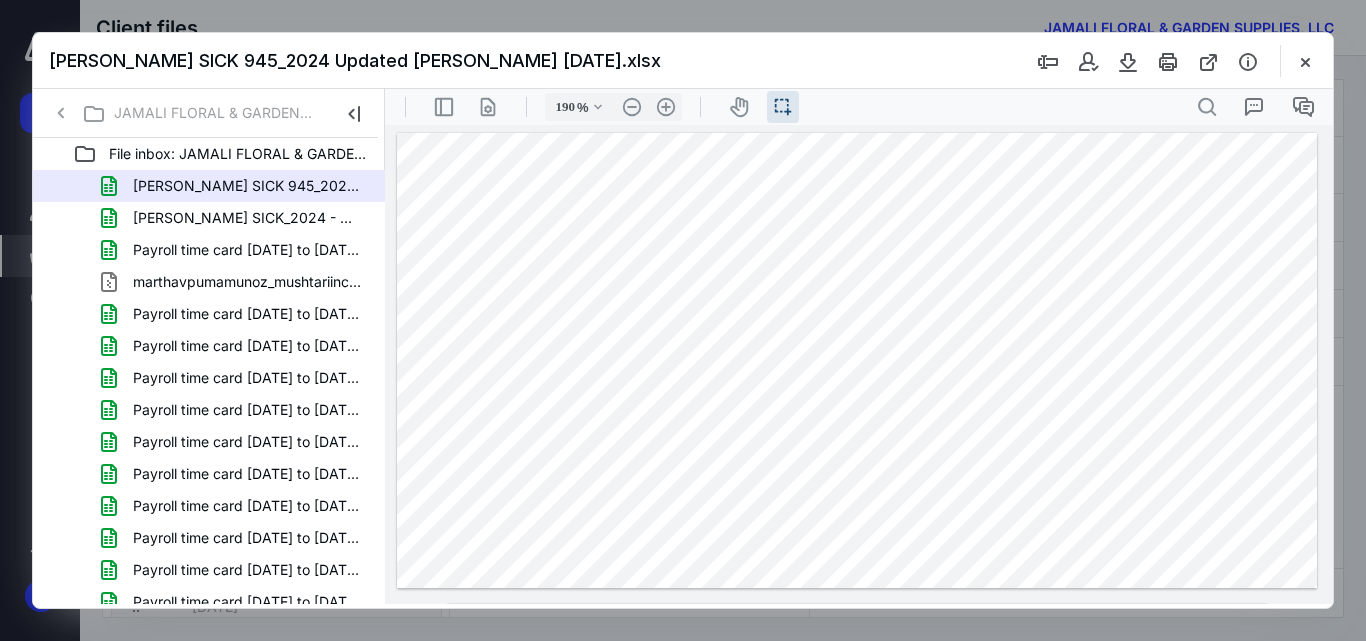 click 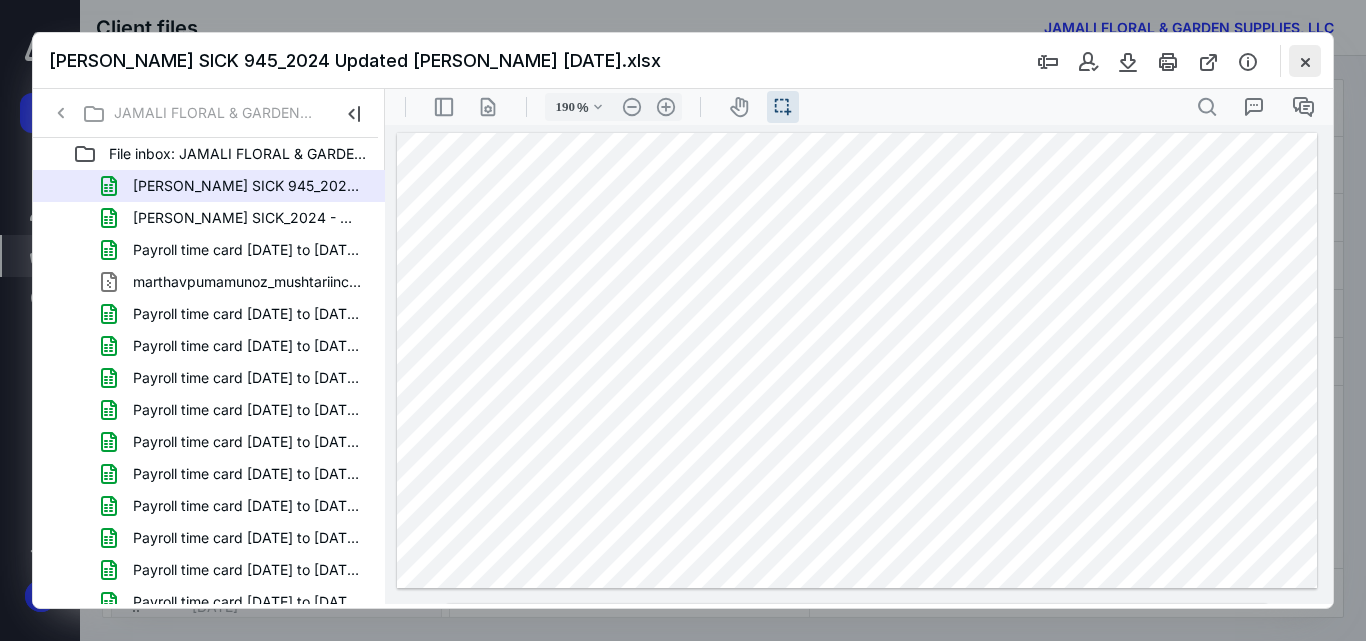 click at bounding box center [1305, 61] 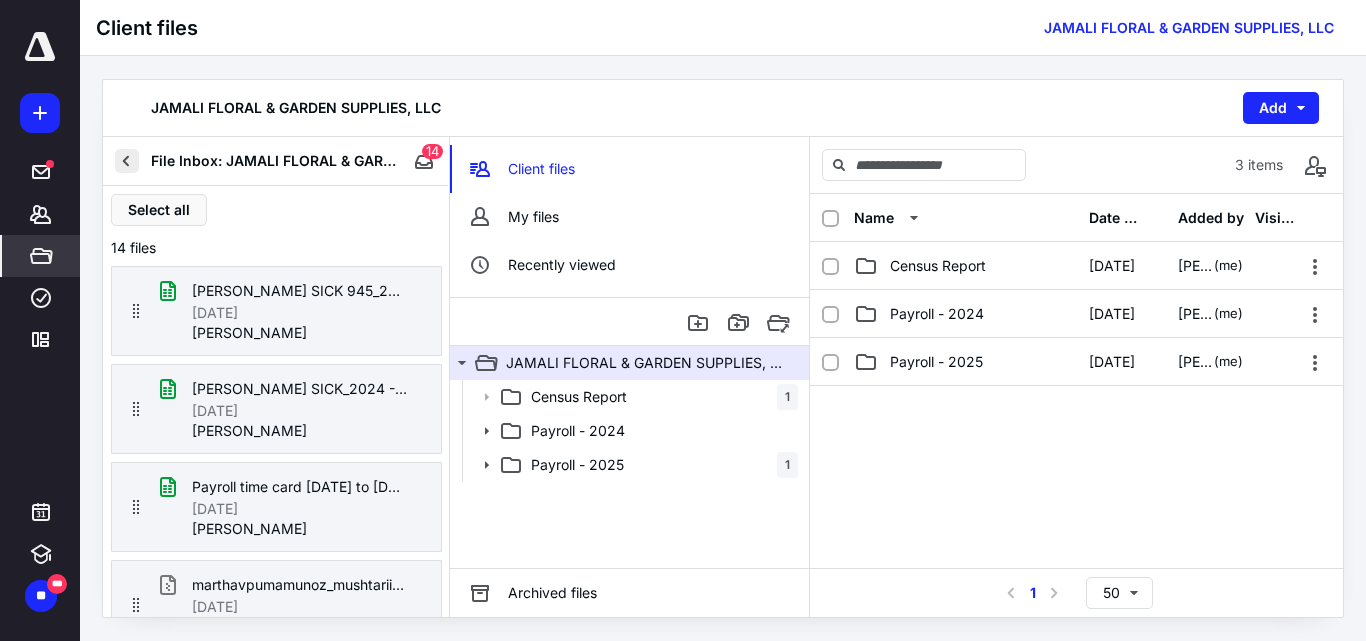 click at bounding box center [127, 161] 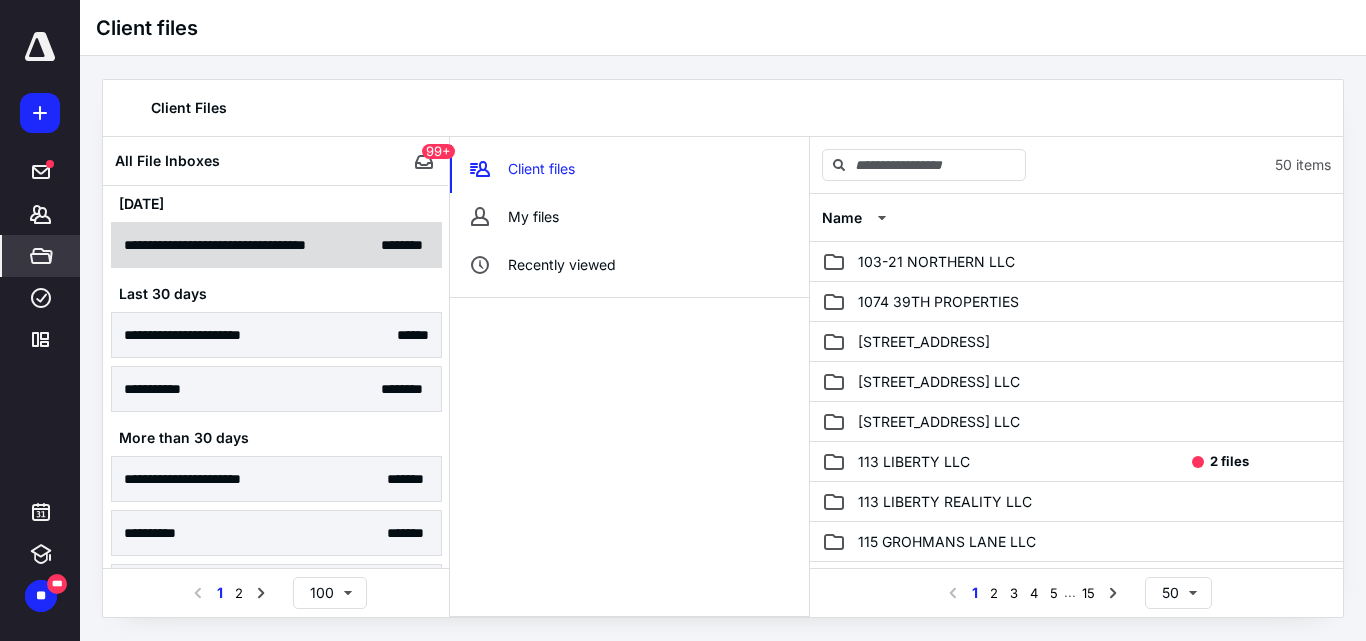 drag, startPoint x: 402, startPoint y: 247, endPoint x: 364, endPoint y: 247, distance: 38 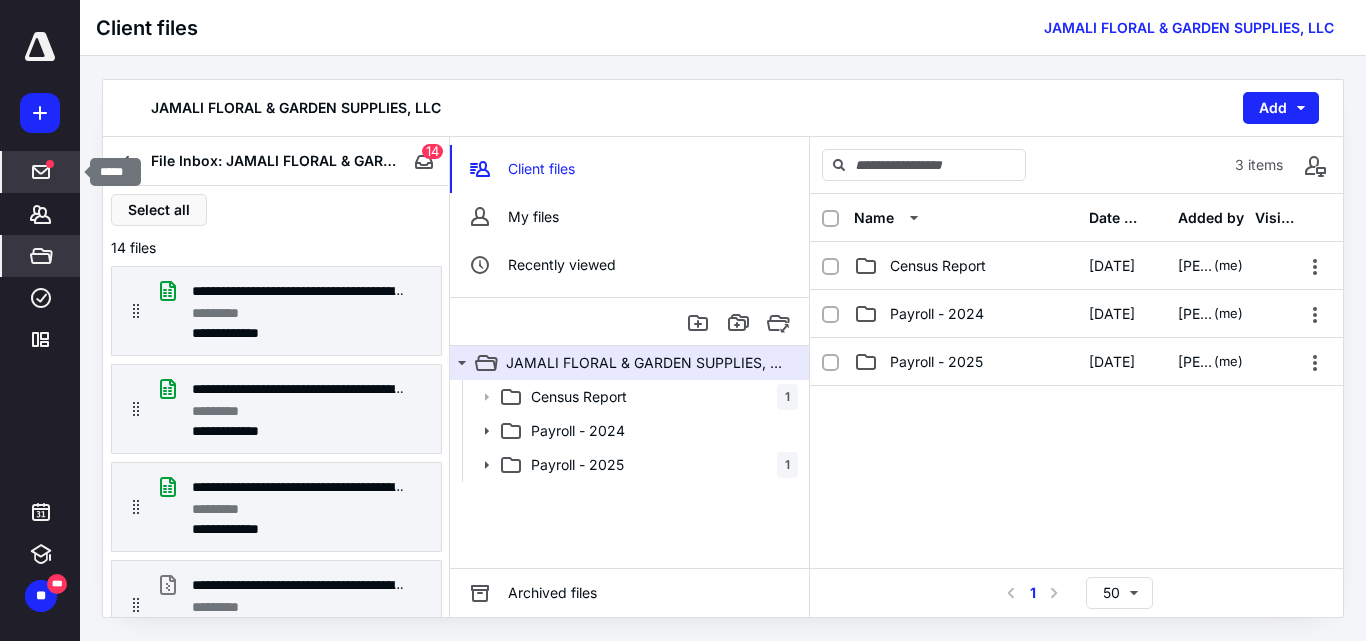 click 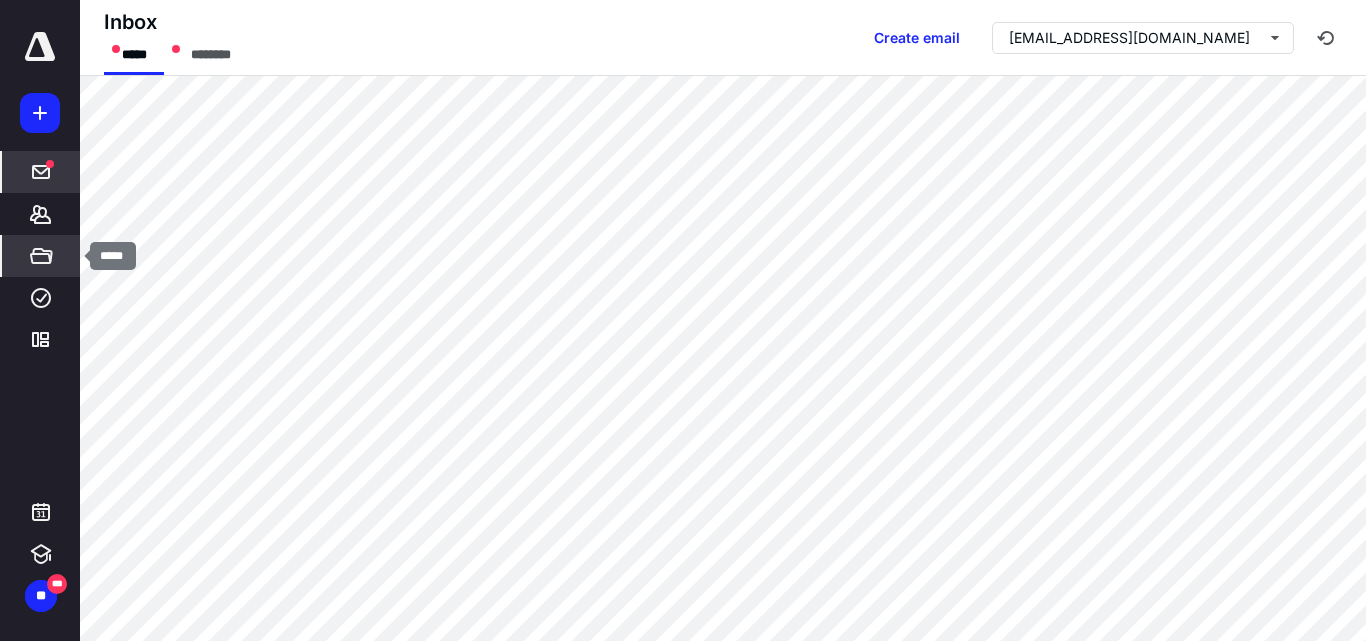 click 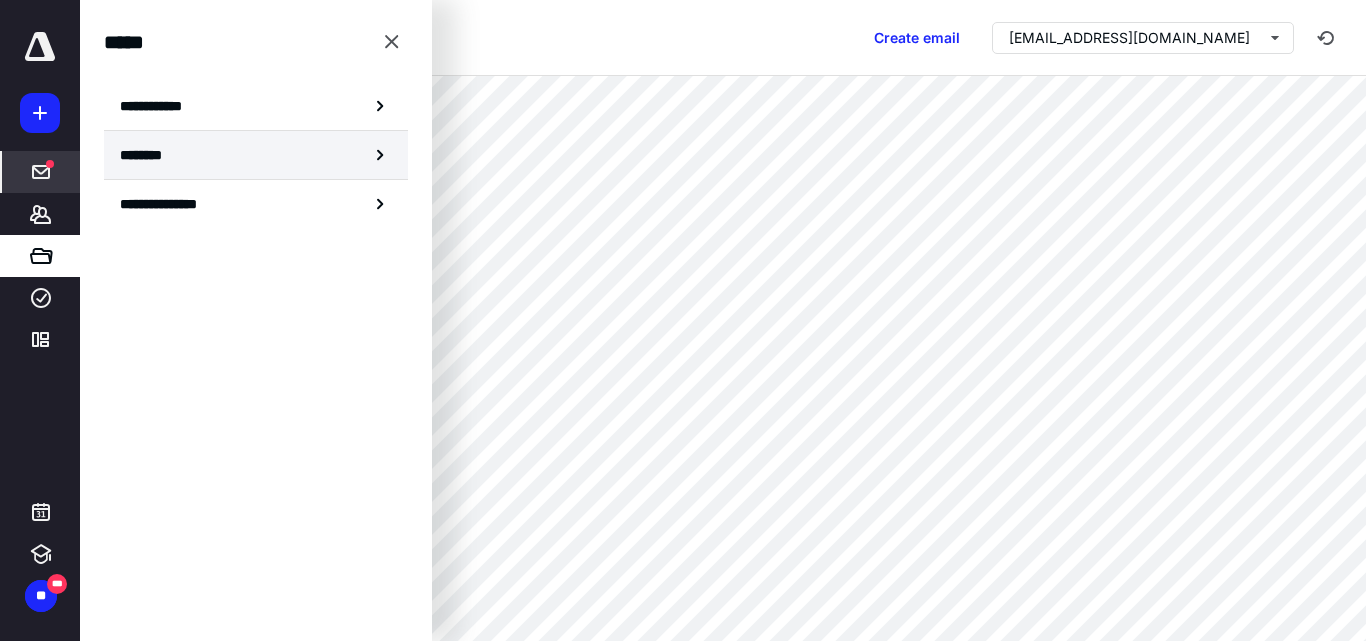 click on "********" at bounding box center (148, 155) 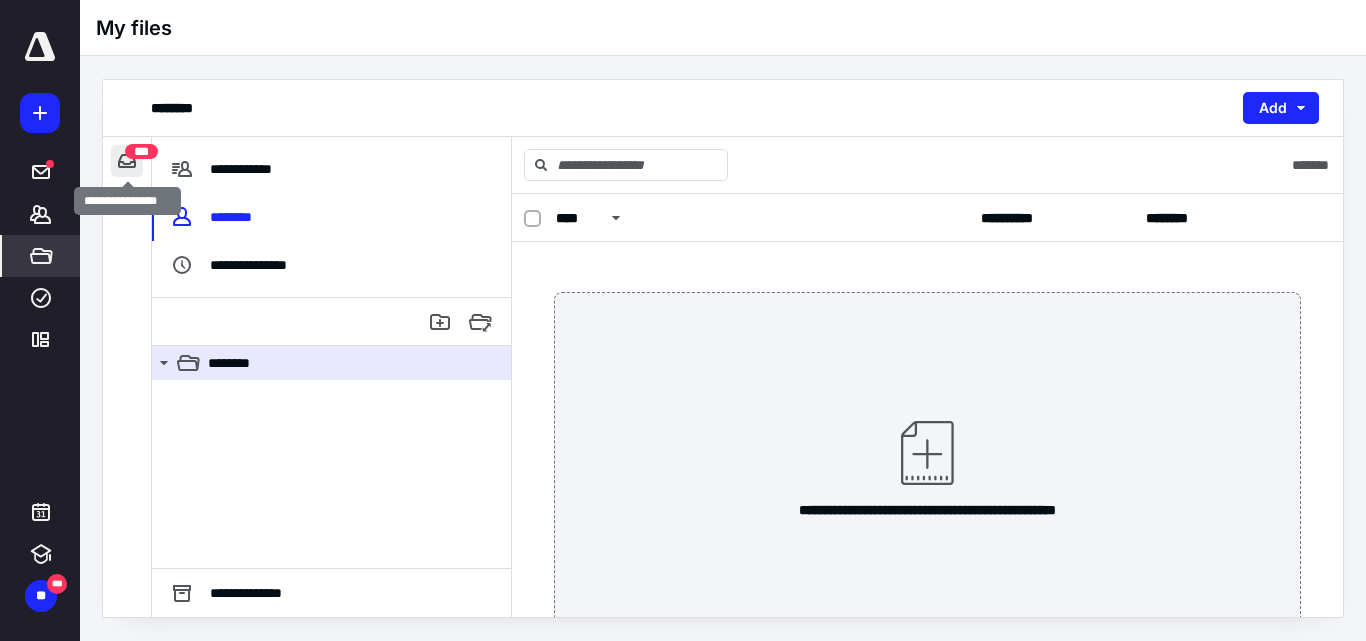 click at bounding box center (127, 161) 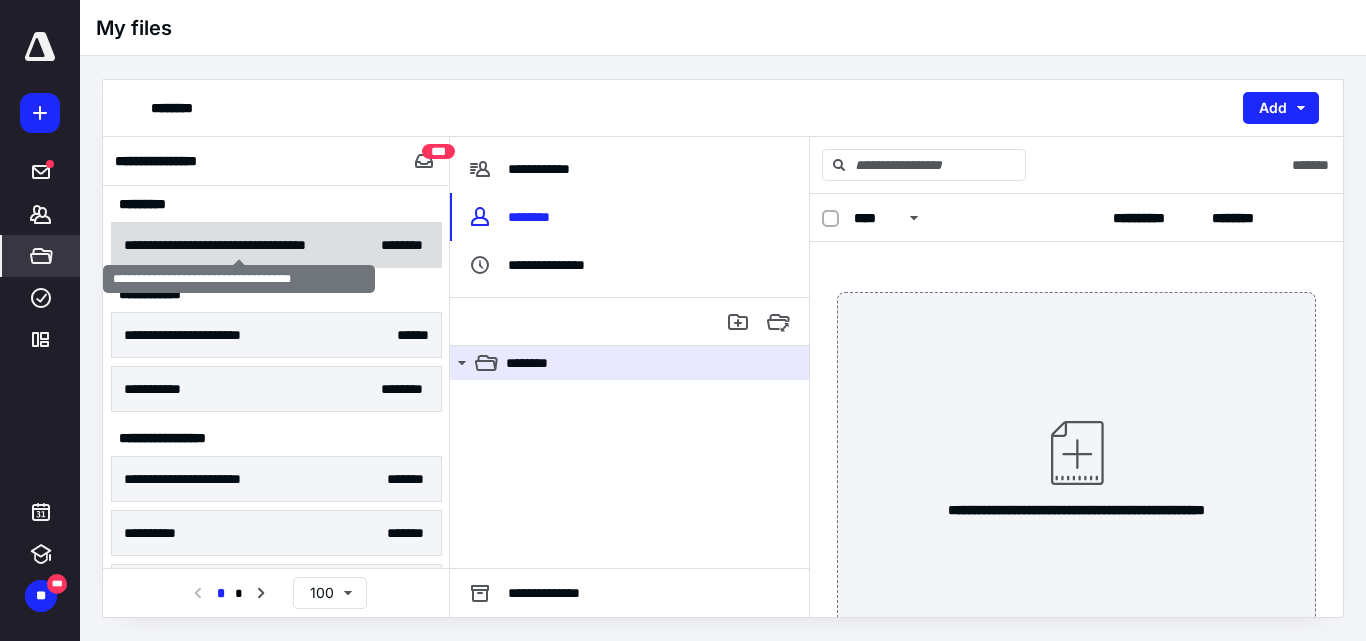 click on "**********" at bounding box center (239, 245) 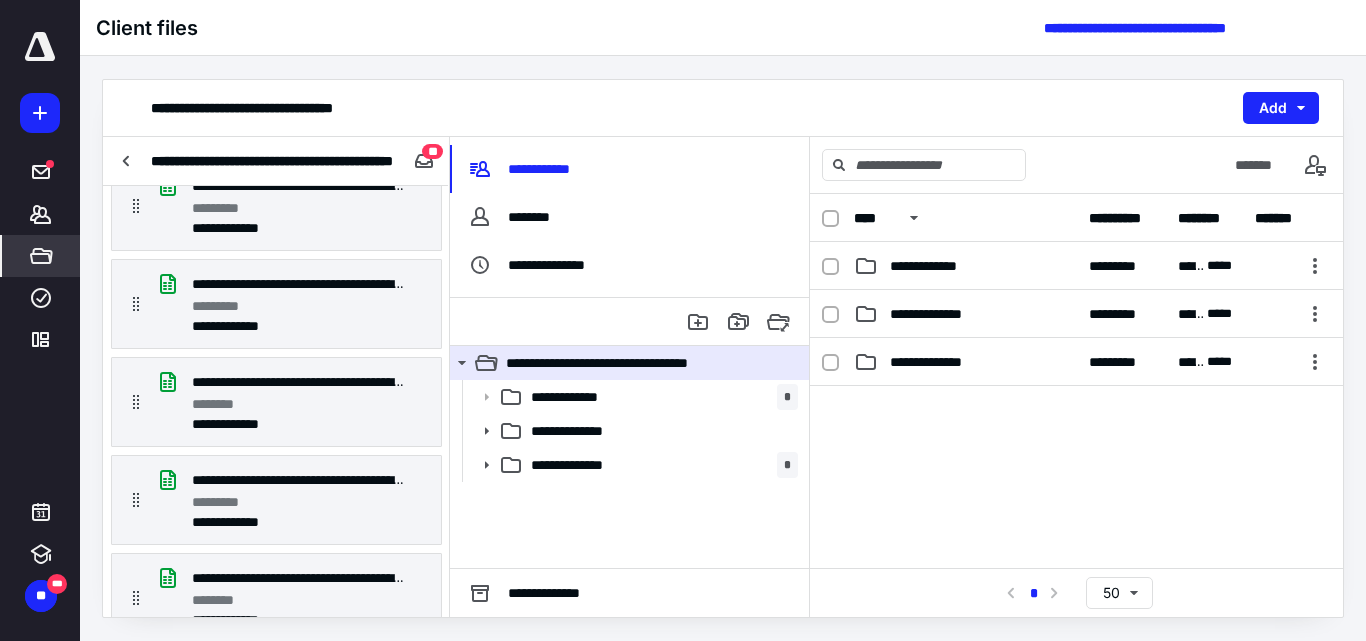 scroll, scrollTop: 0, scrollLeft: 0, axis: both 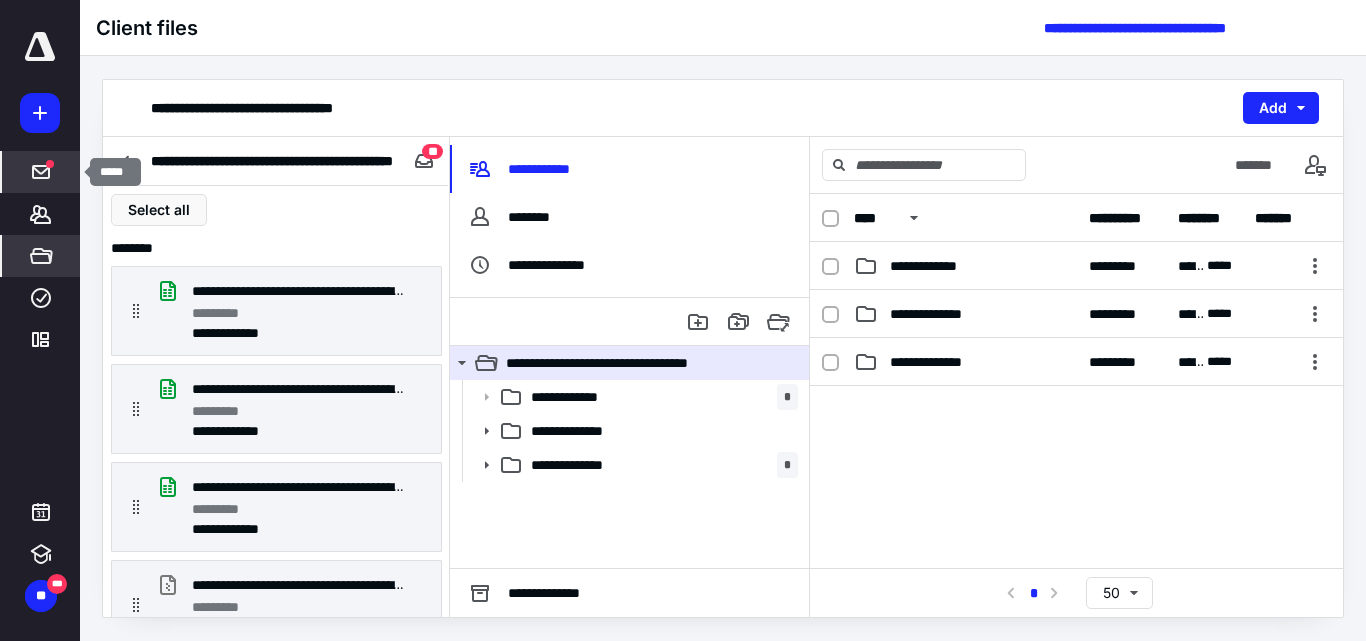 click 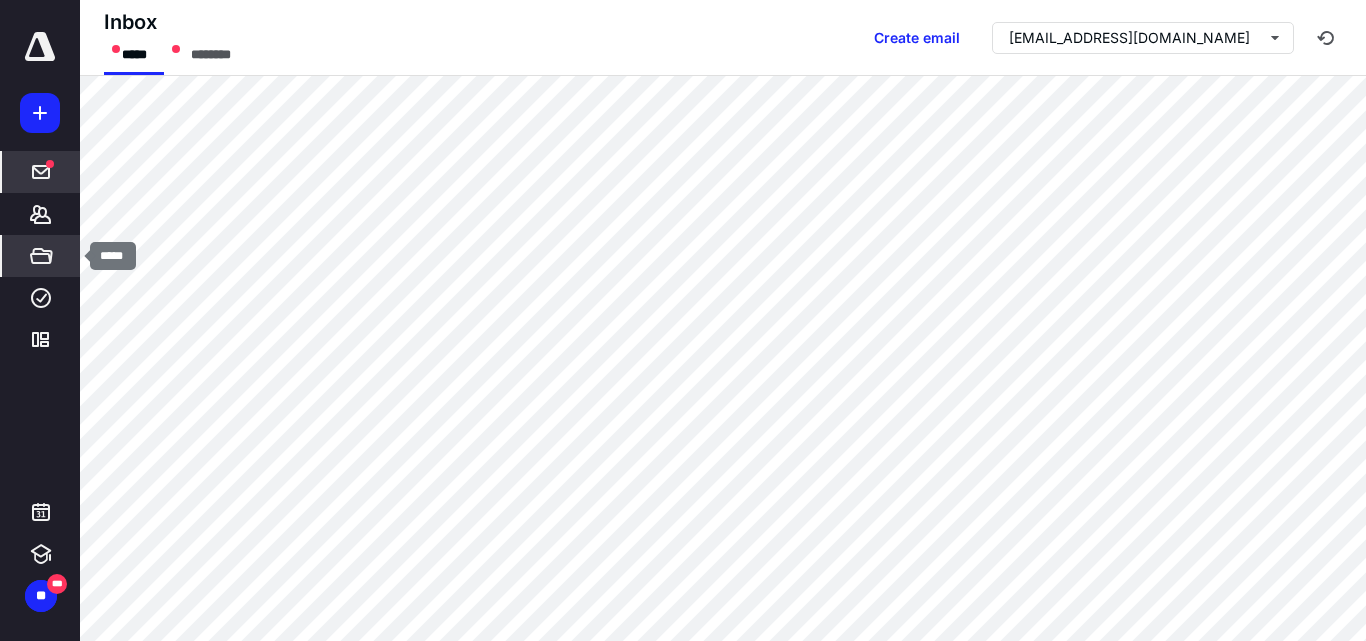 click 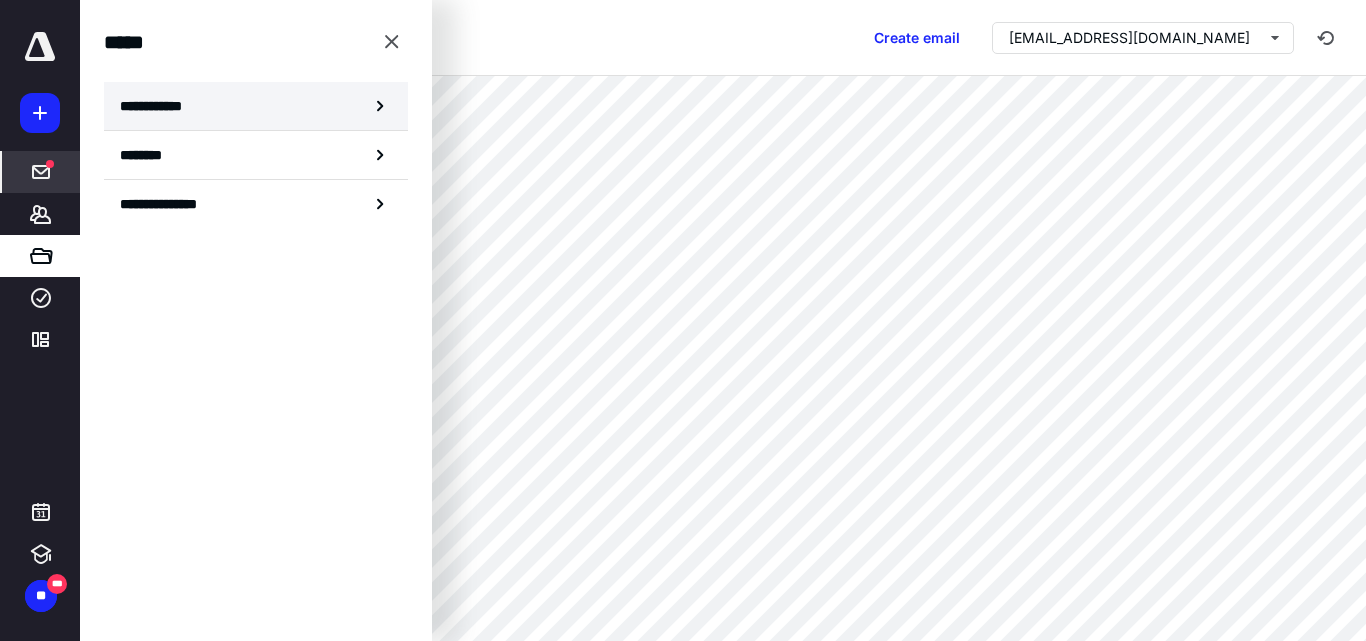 click 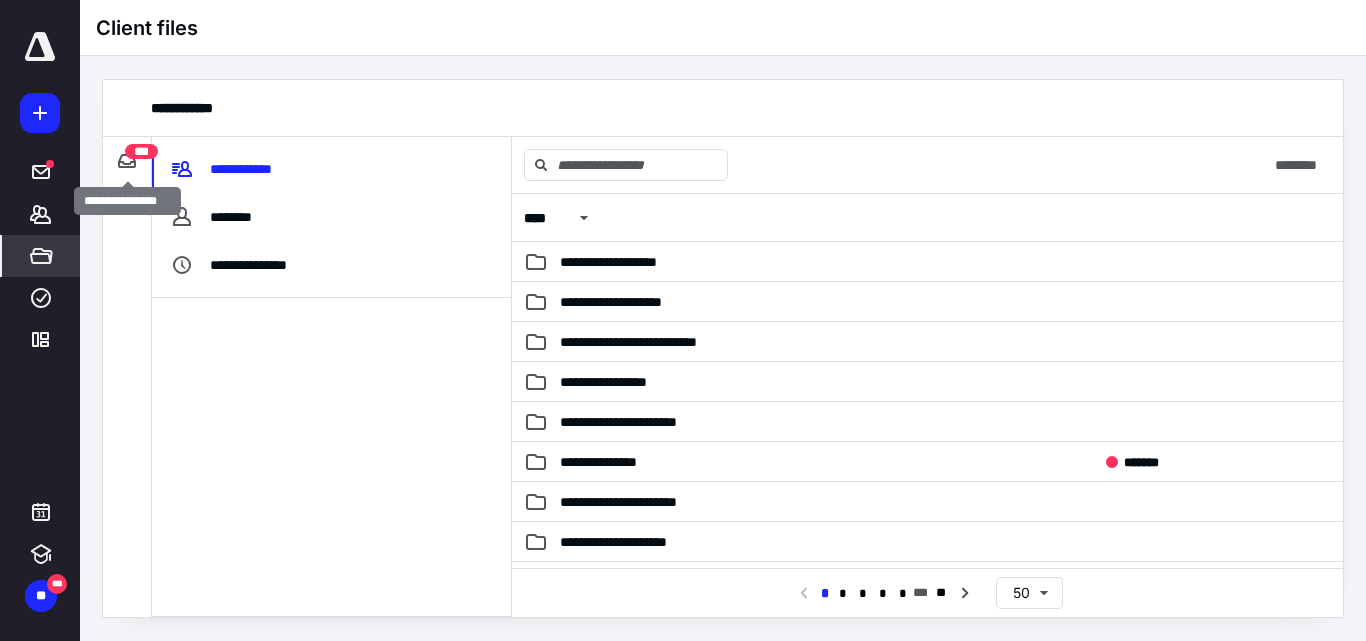 click on "***" at bounding box center (141, 151) 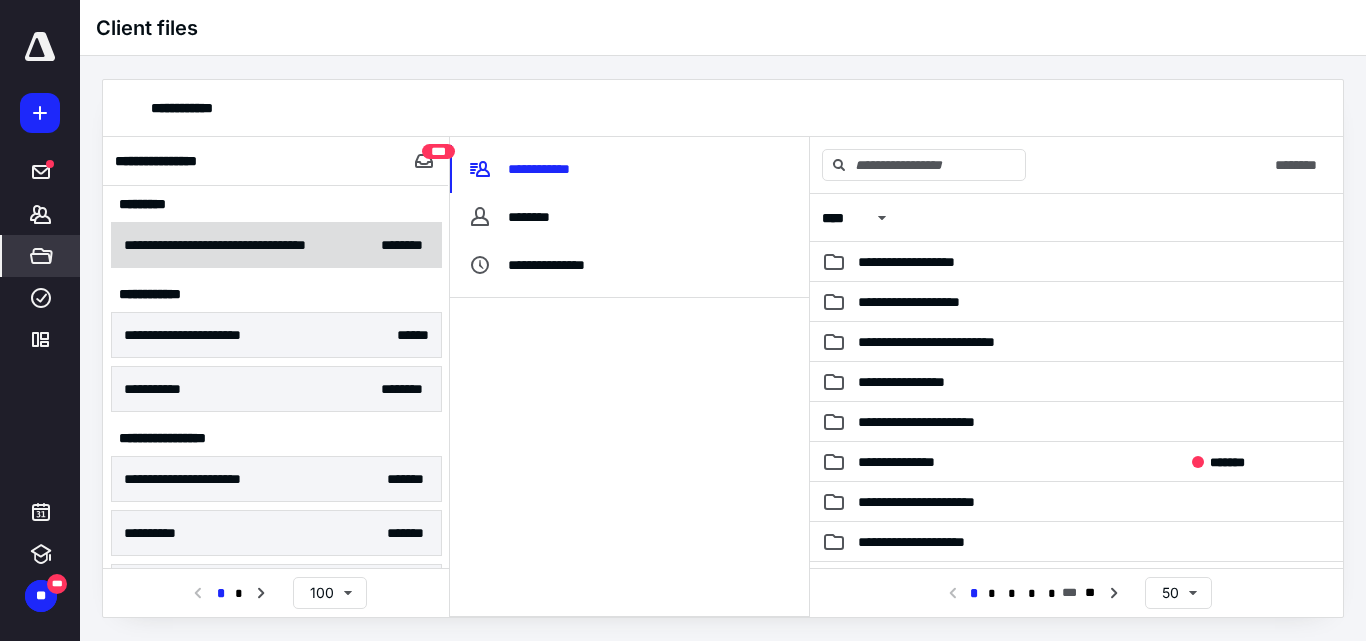 click on "**   *****" at bounding box center (405, 245) 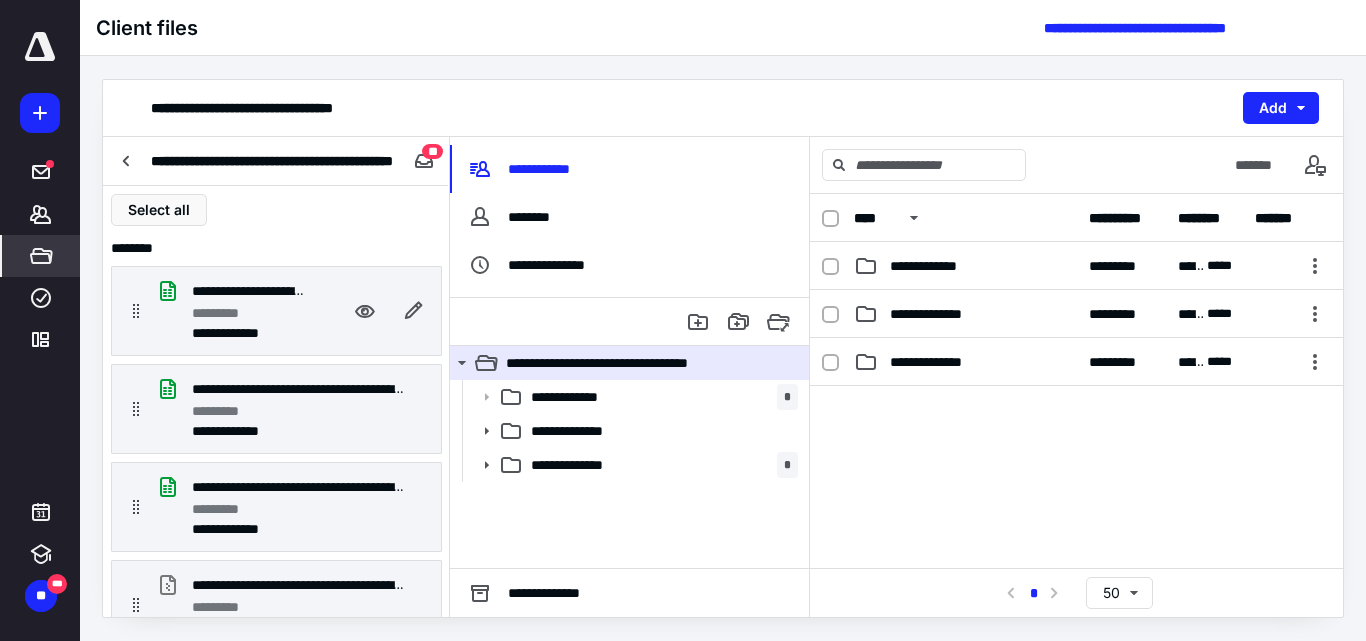drag, startPoint x: 311, startPoint y: 292, endPoint x: 243, endPoint y: 311, distance: 70.60453 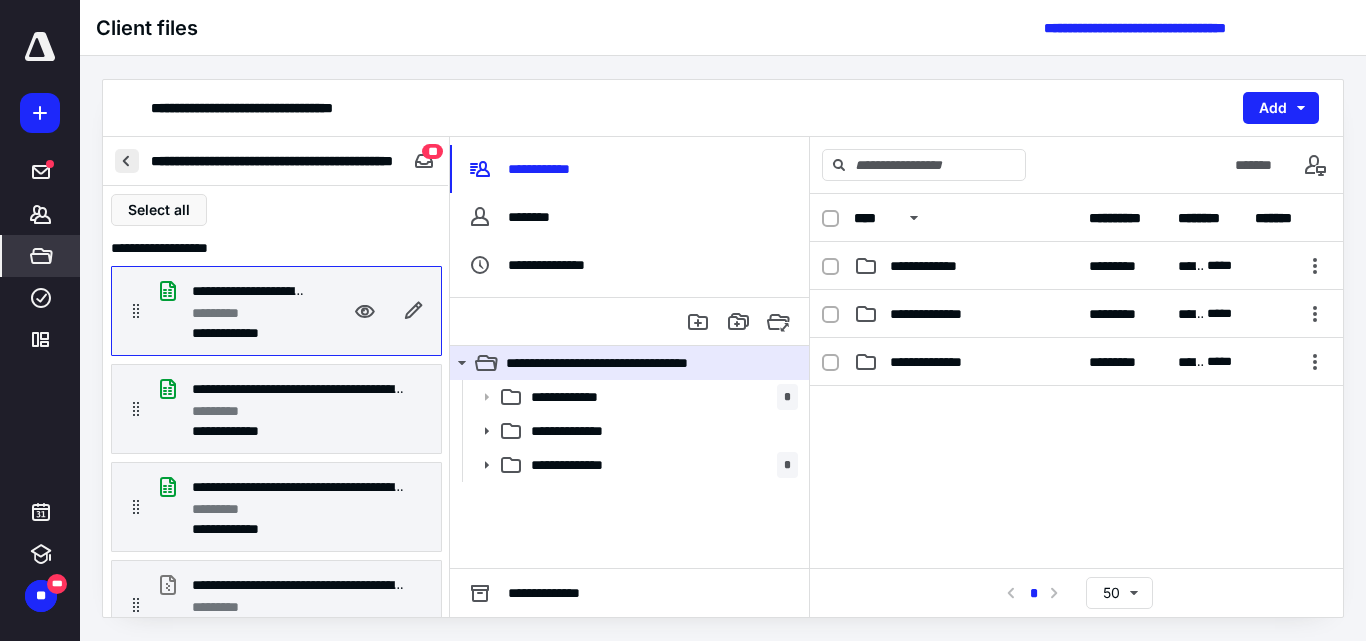 click at bounding box center [127, 161] 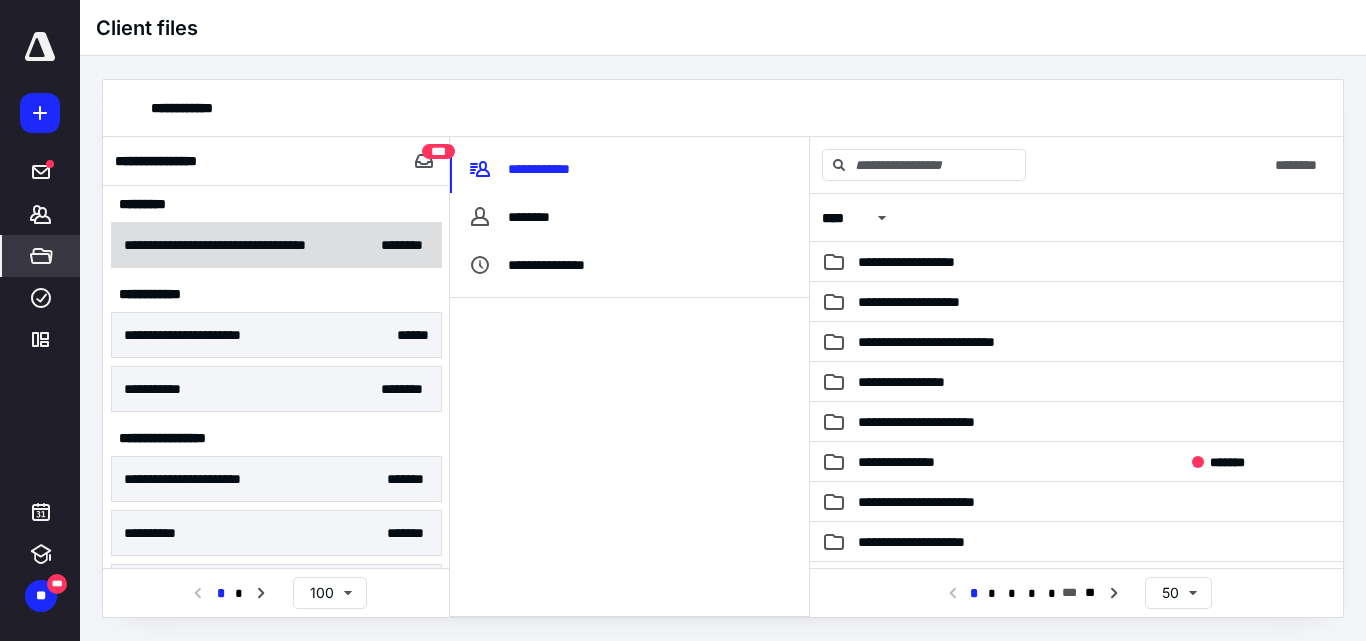 click on "**********" at bounding box center (276, 245) 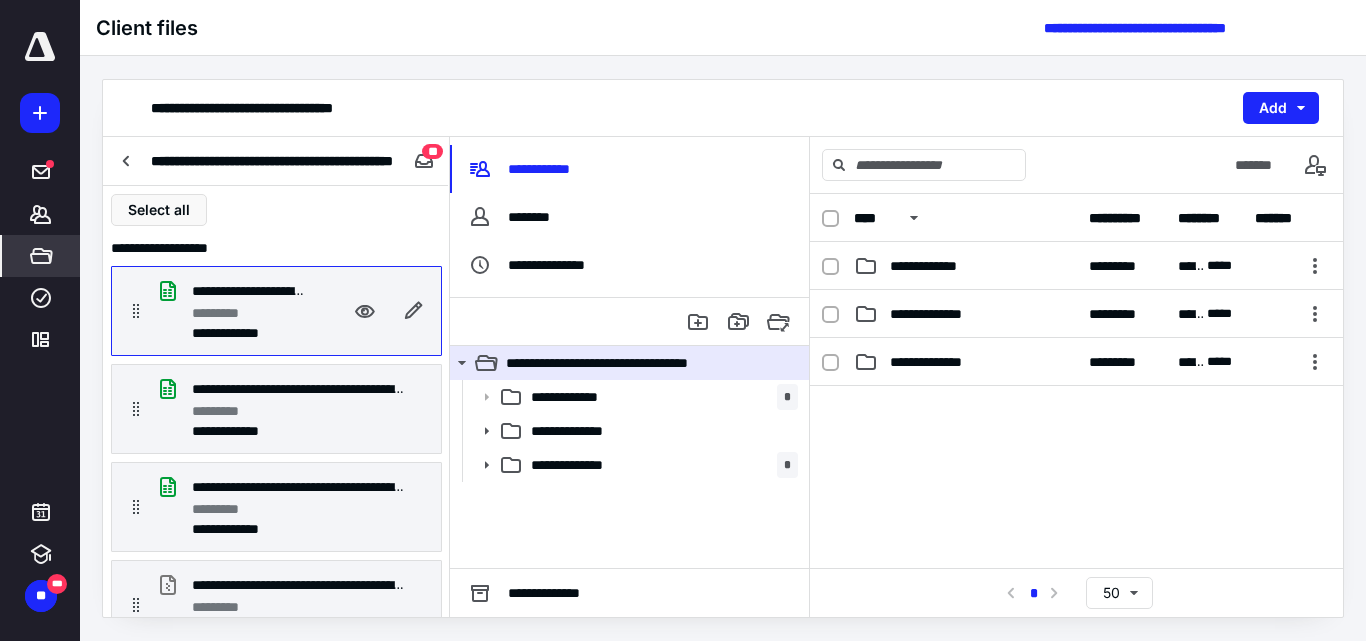 click 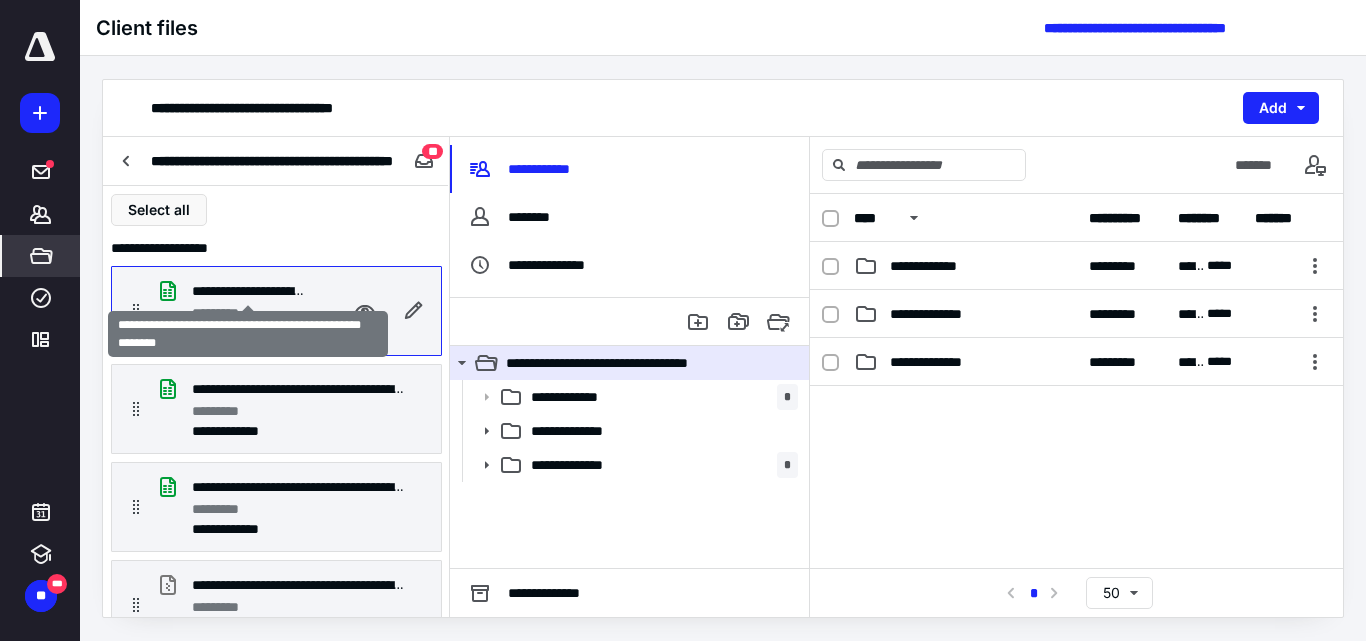 click on "**********" at bounding box center [248, 291] 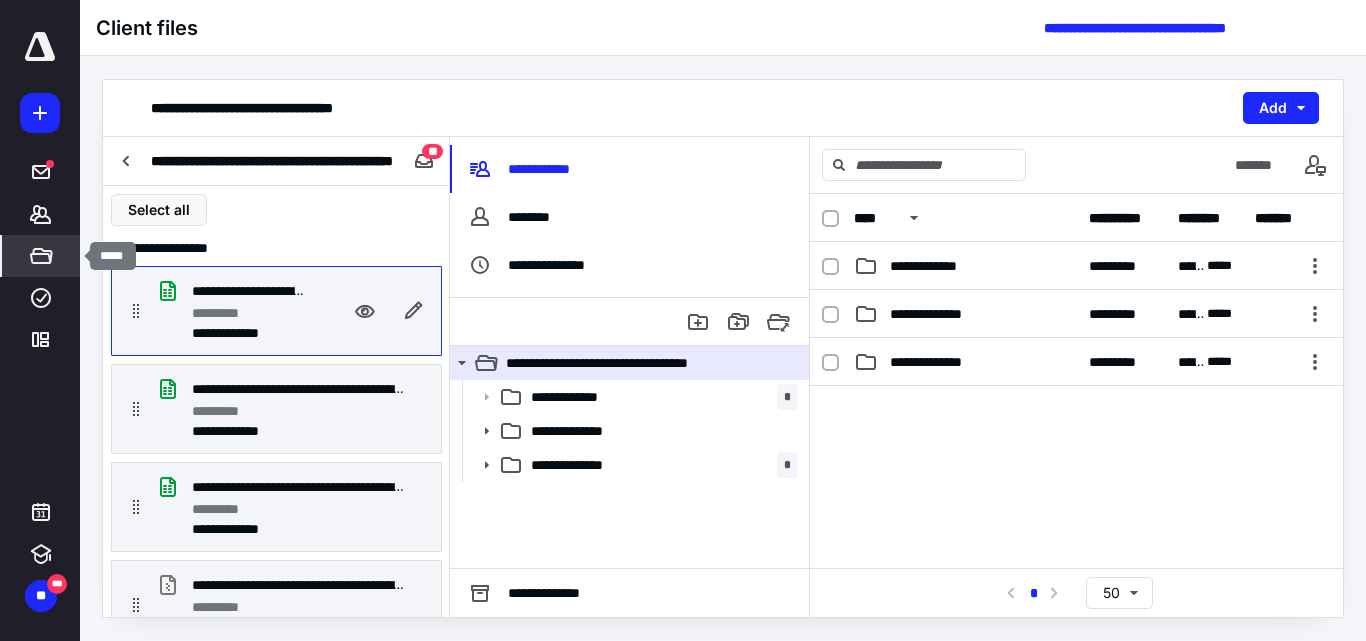 click 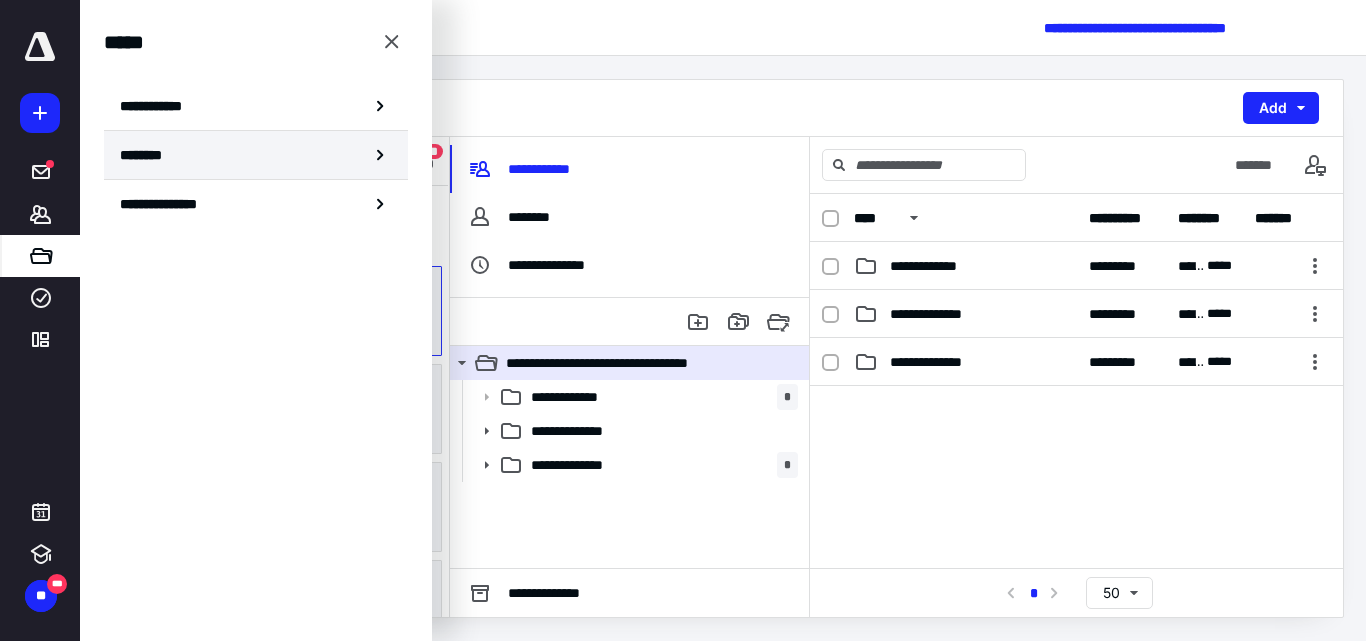 click on "********" at bounding box center (256, 155) 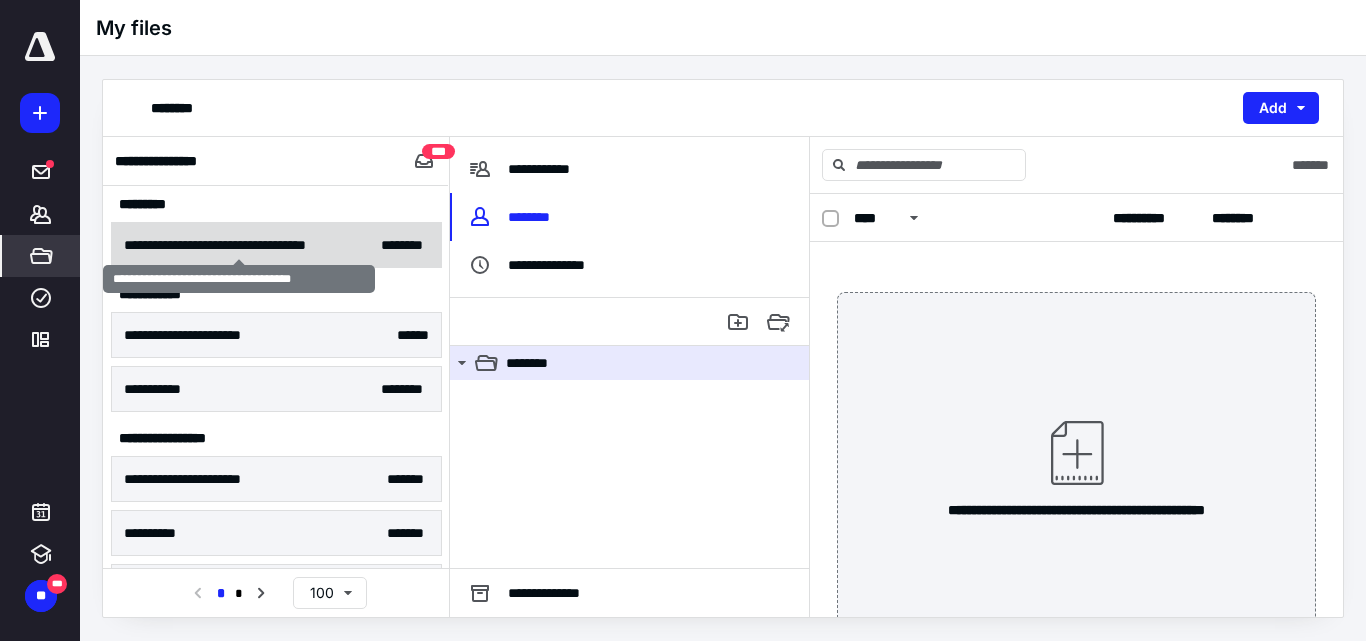 click on "**********" at bounding box center [239, 245] 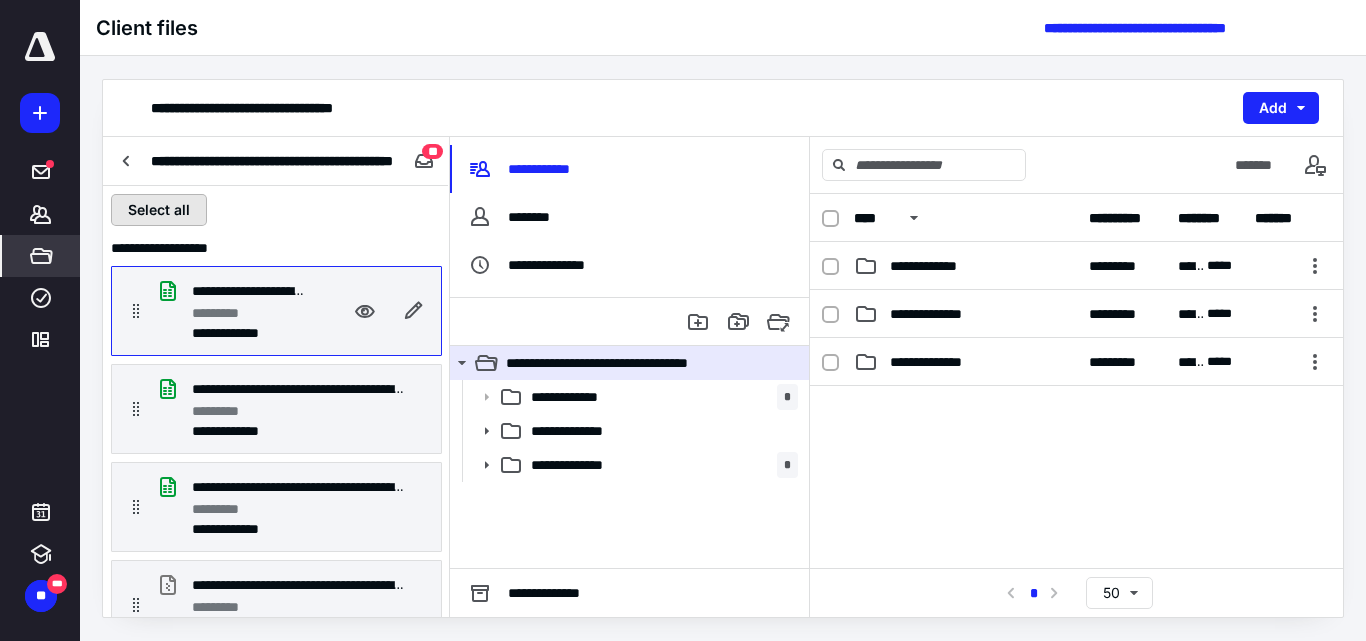 click on "Select all" at bounding box center (159, 210) 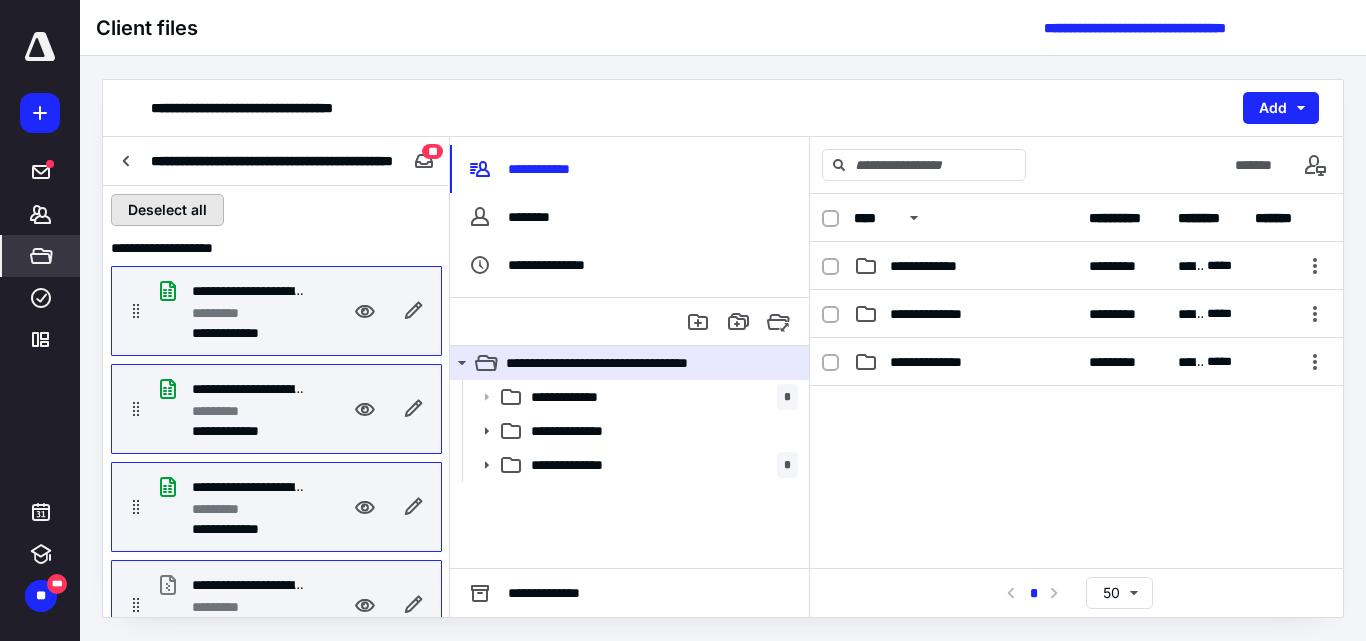 click on "Deselect all" at bounding box center [167, 210] 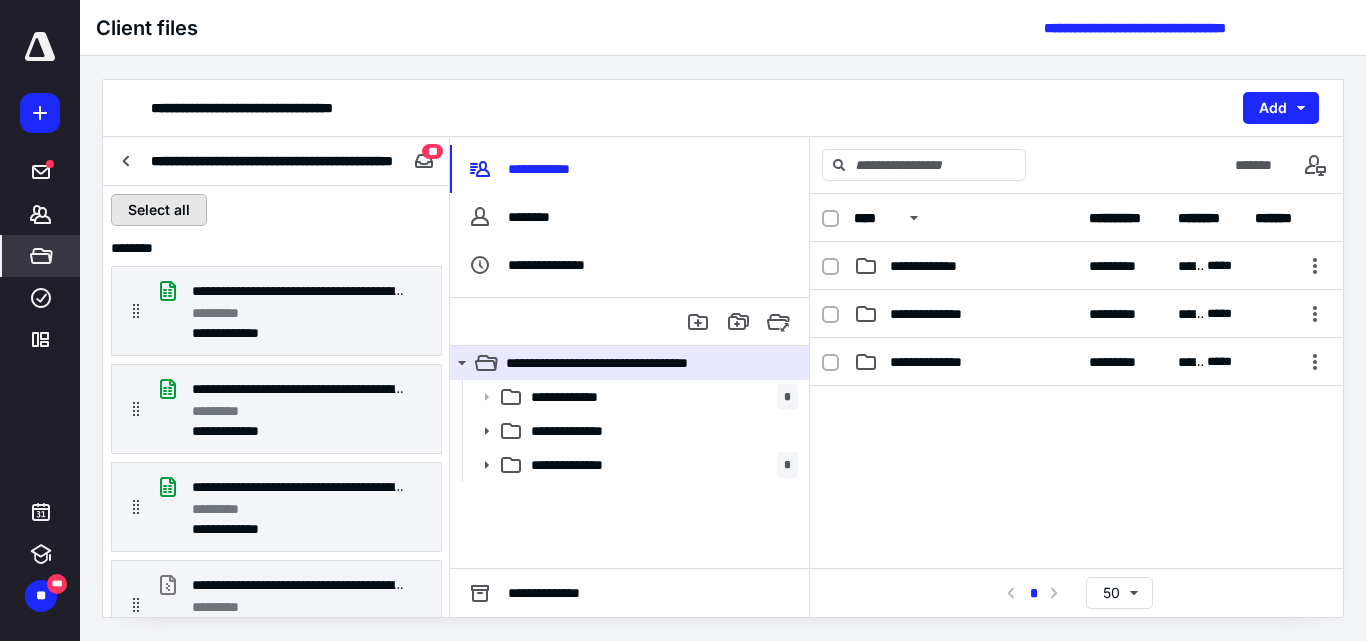 click on "Select all" at bounding box center (159, 210) 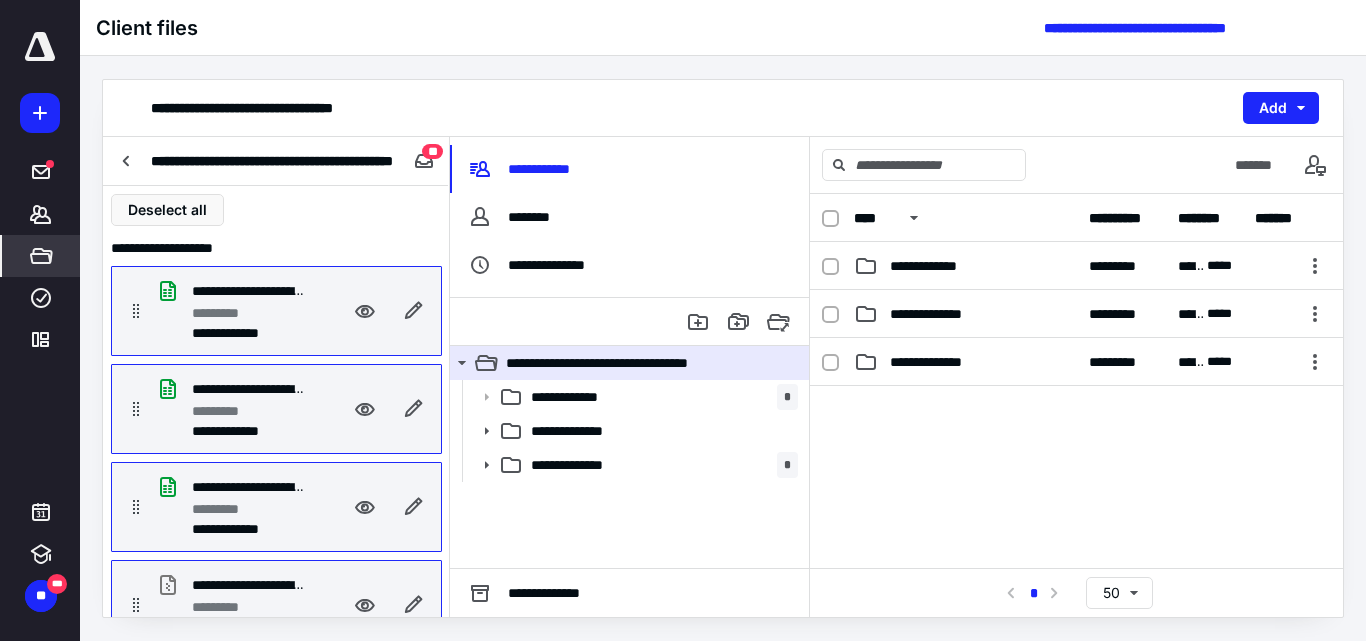 click on "Deselect all" at bounding box center (276, 210) 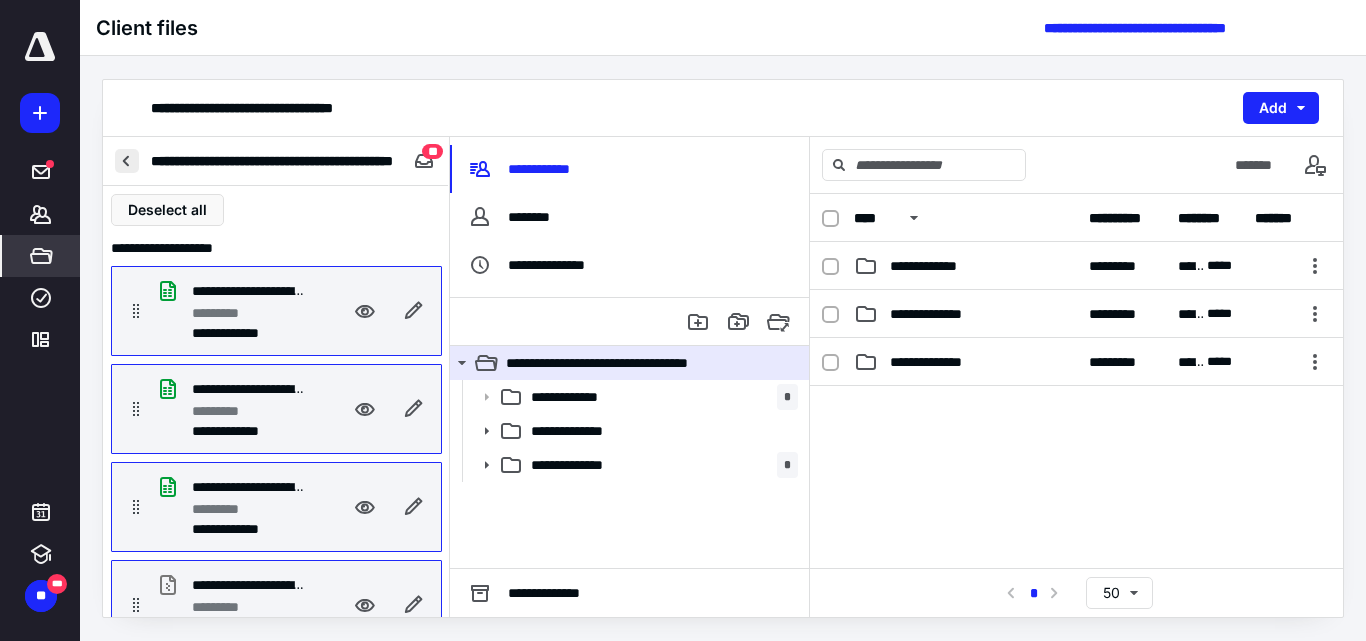 click at bounding box center [127, 161] 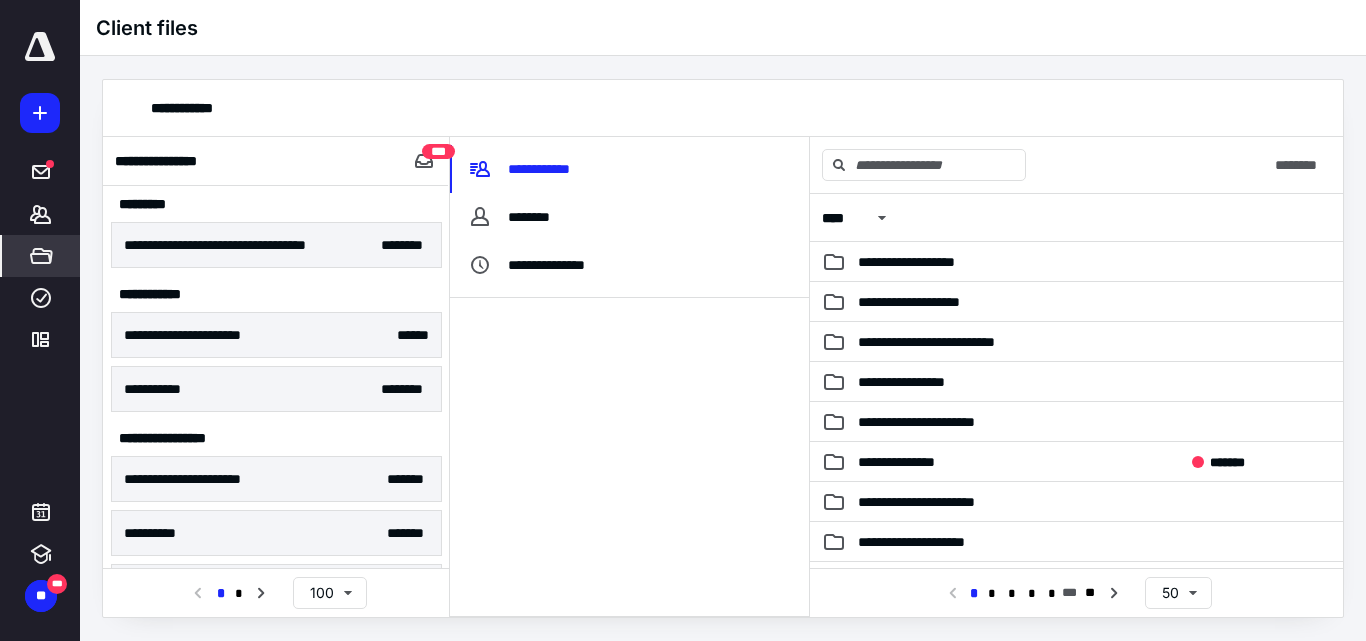click 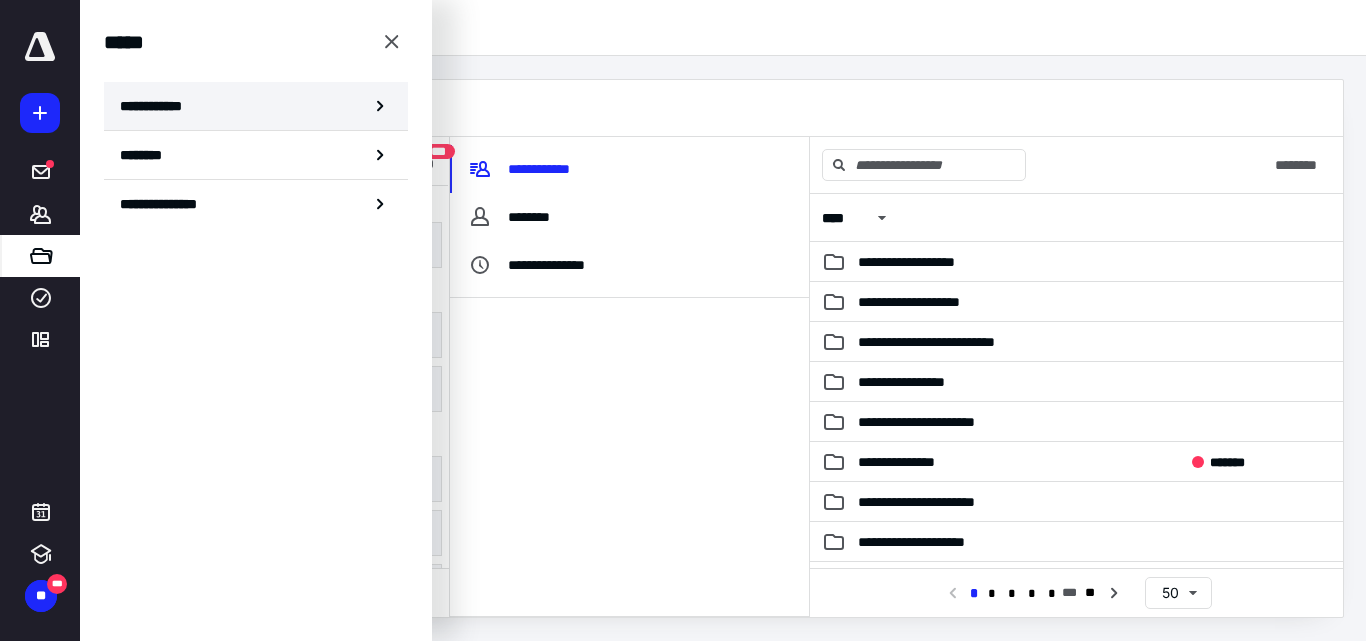 click on "**********" at bounding box center (158, 106) 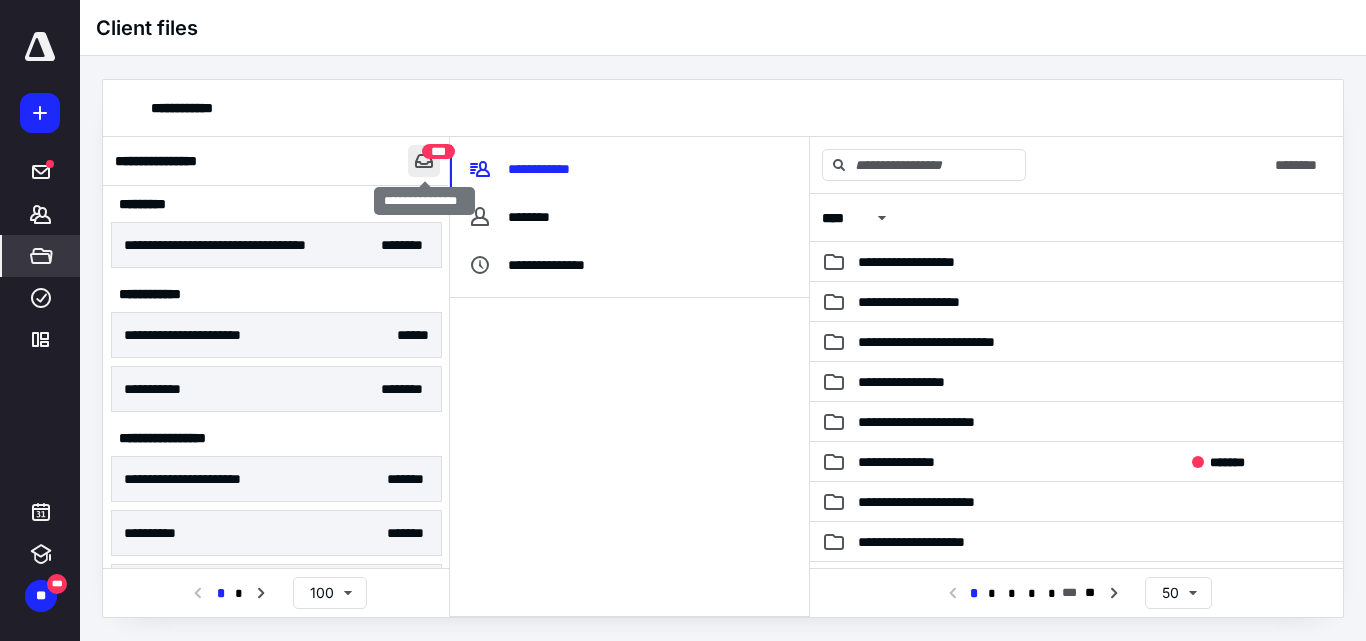 click at bounding box center (424, 161) 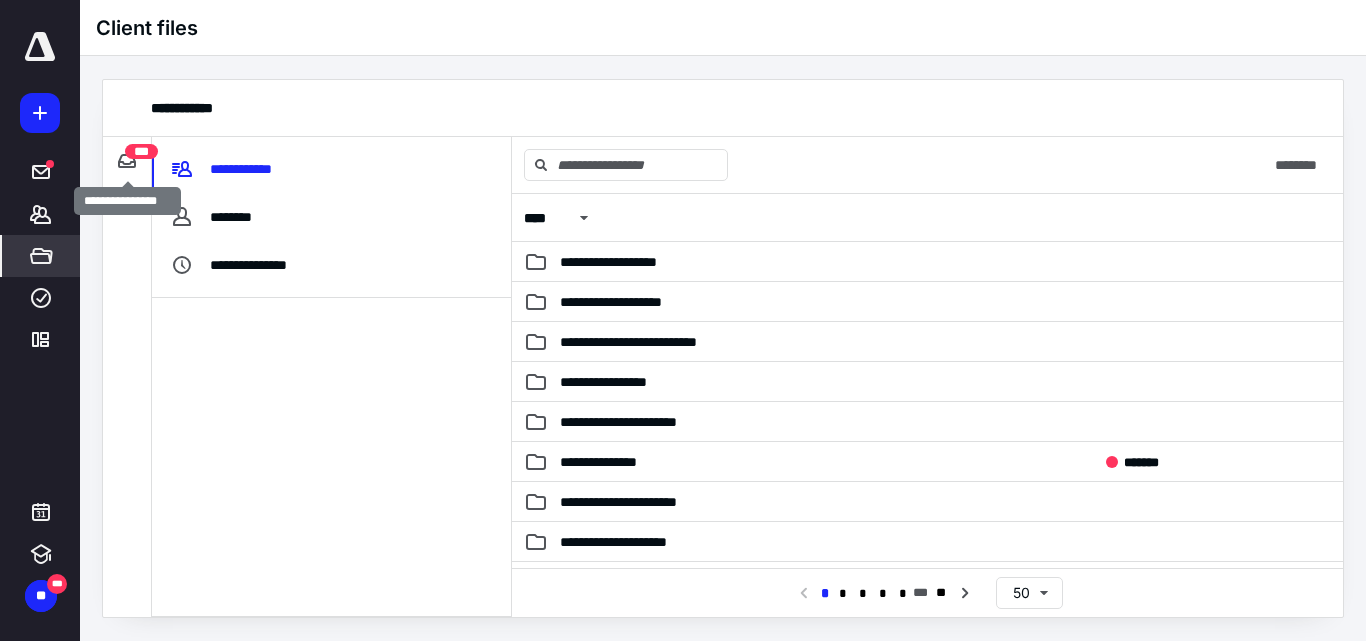 click on "***" at bounding box center [141, 151] 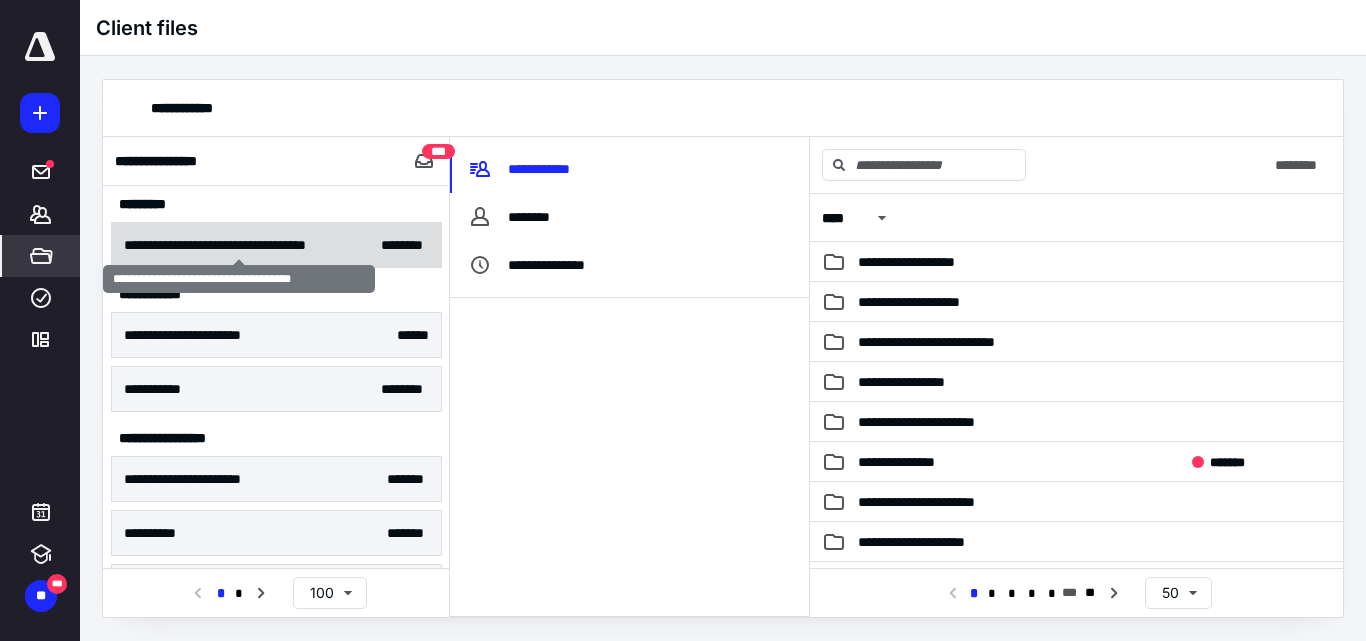 click on "**********" at bounding box center [239, 245] 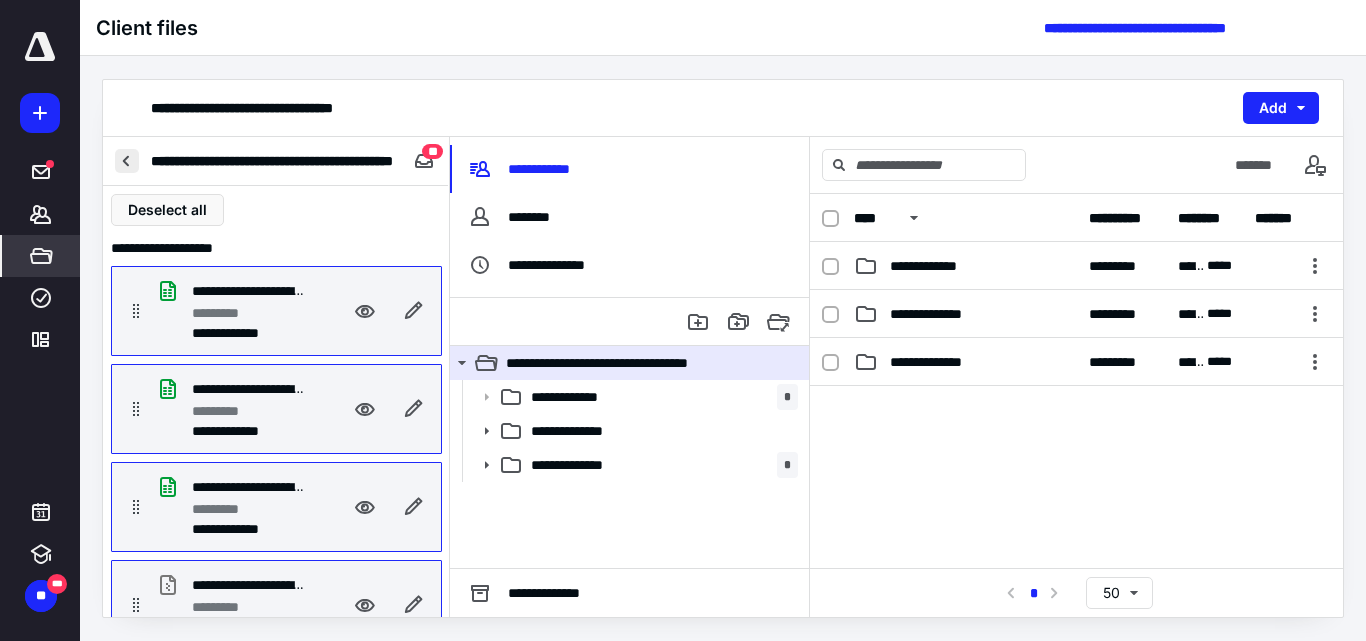 click at bounding box center (127, 161) 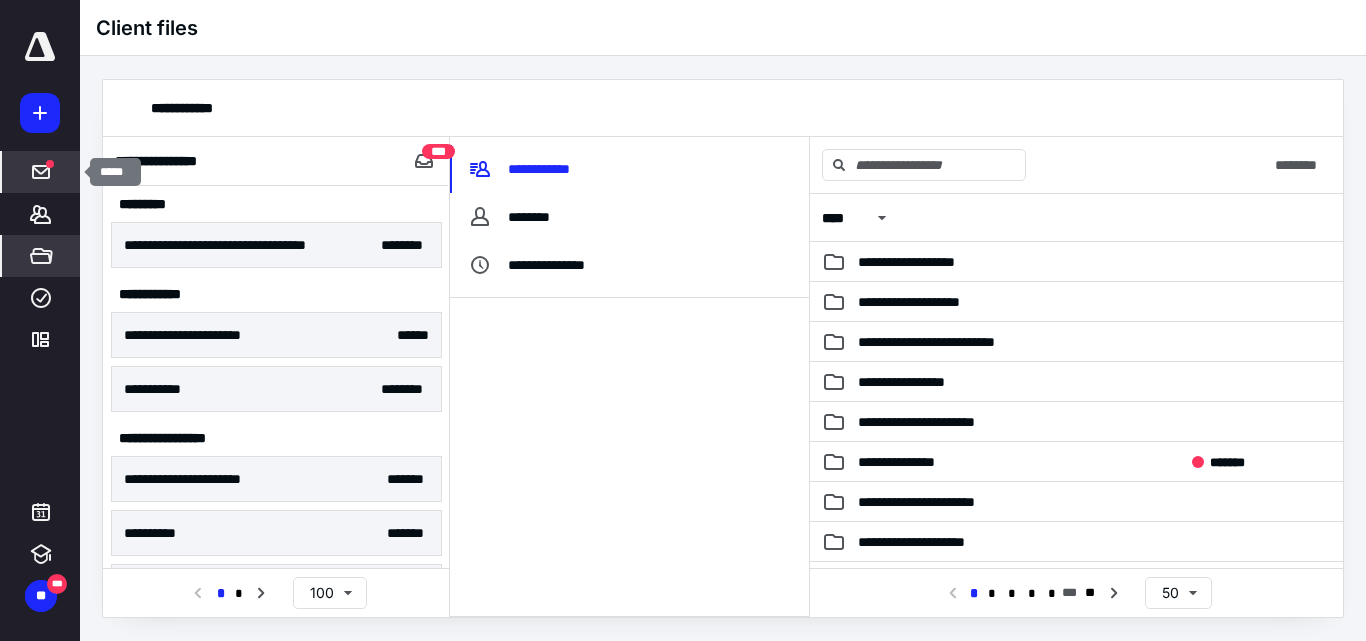 click 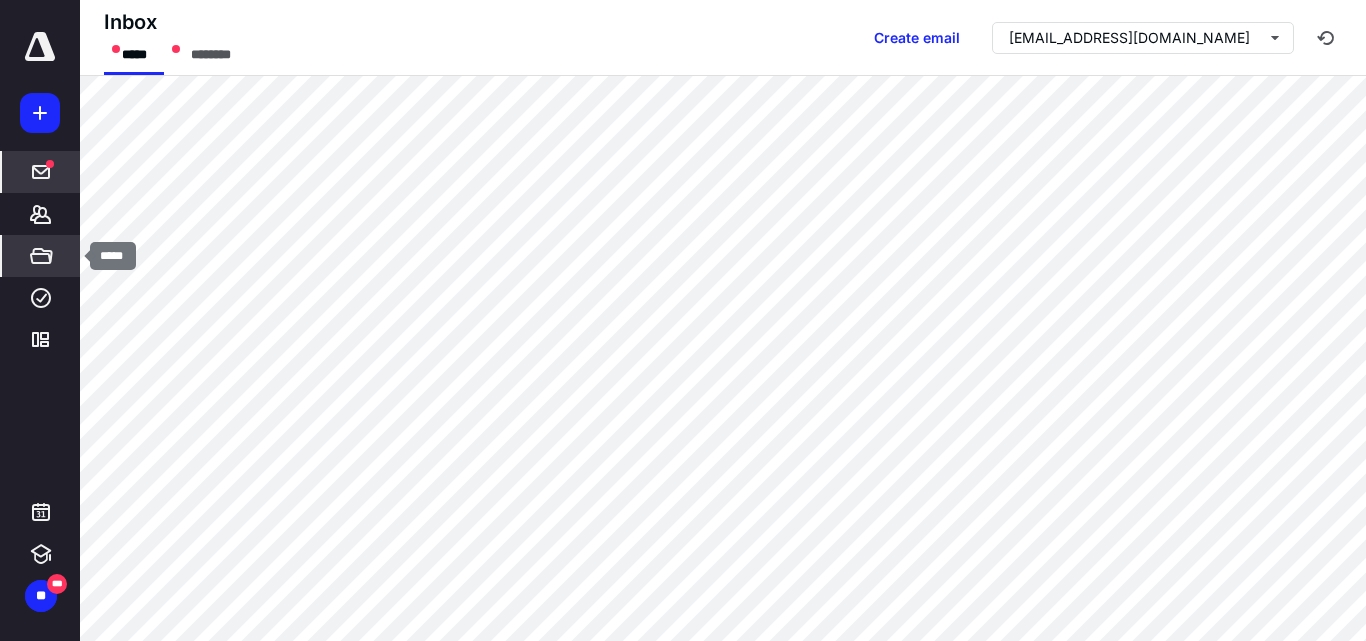 click 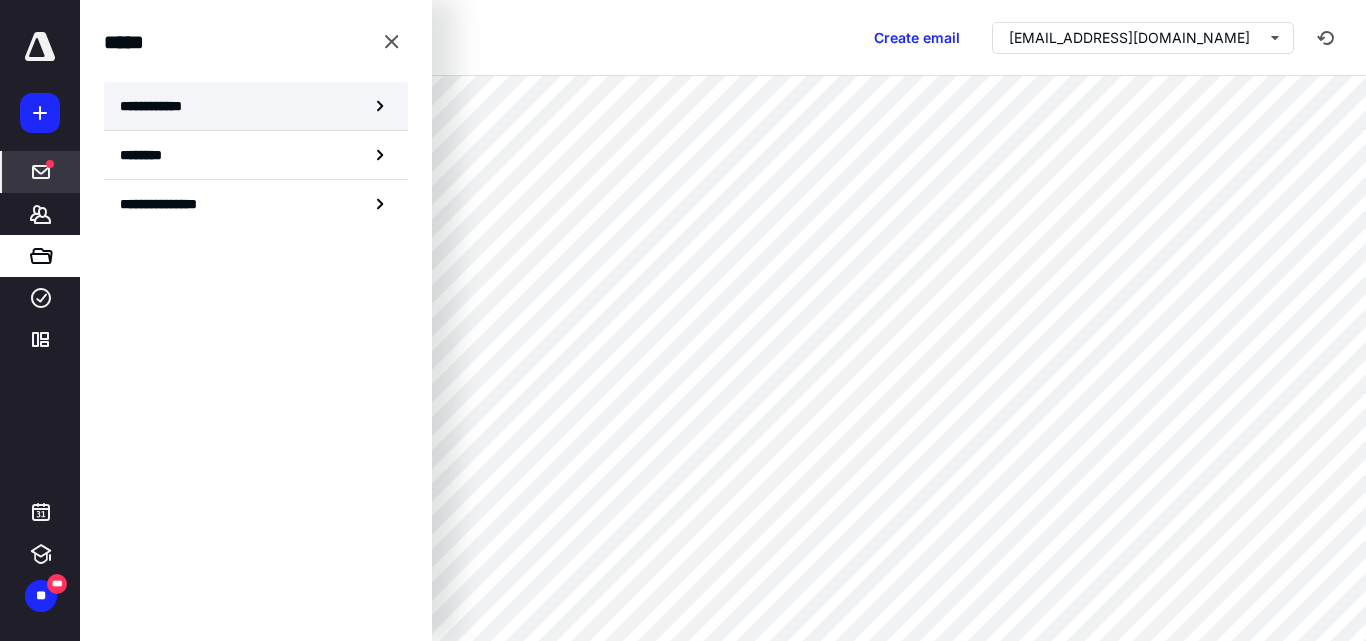 click on "**********" at bounding box center (256, 106) 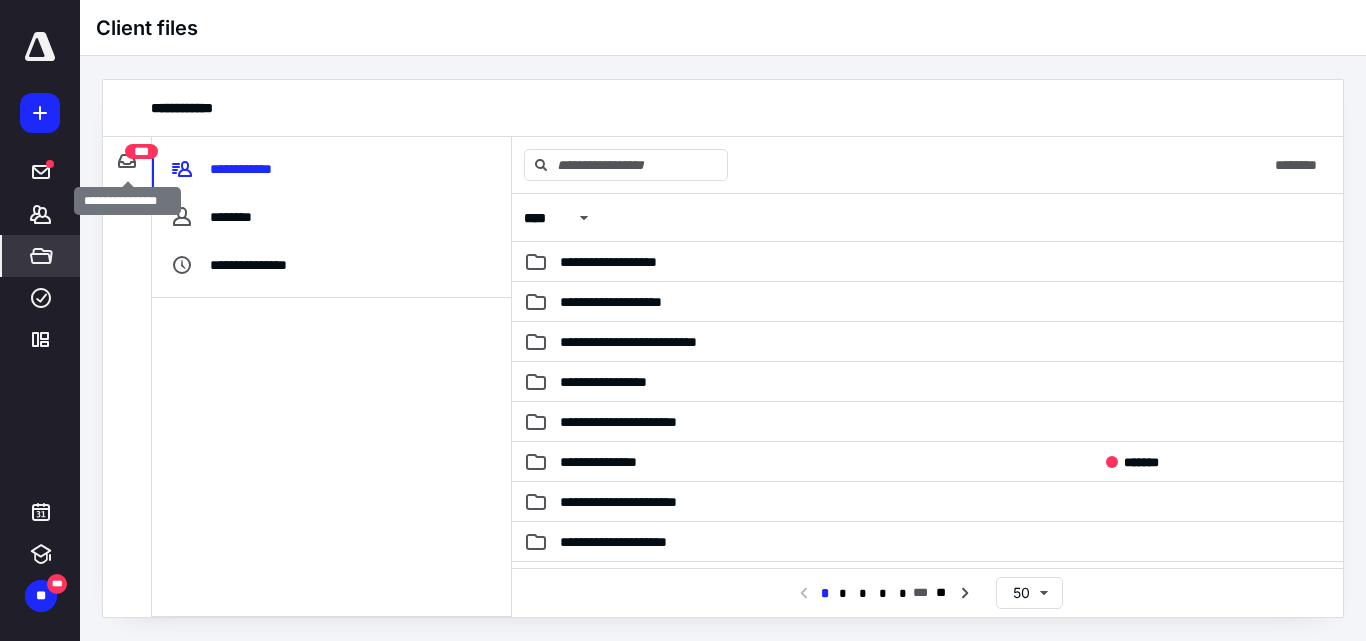 click on "***" at bounding box center (141, 151) 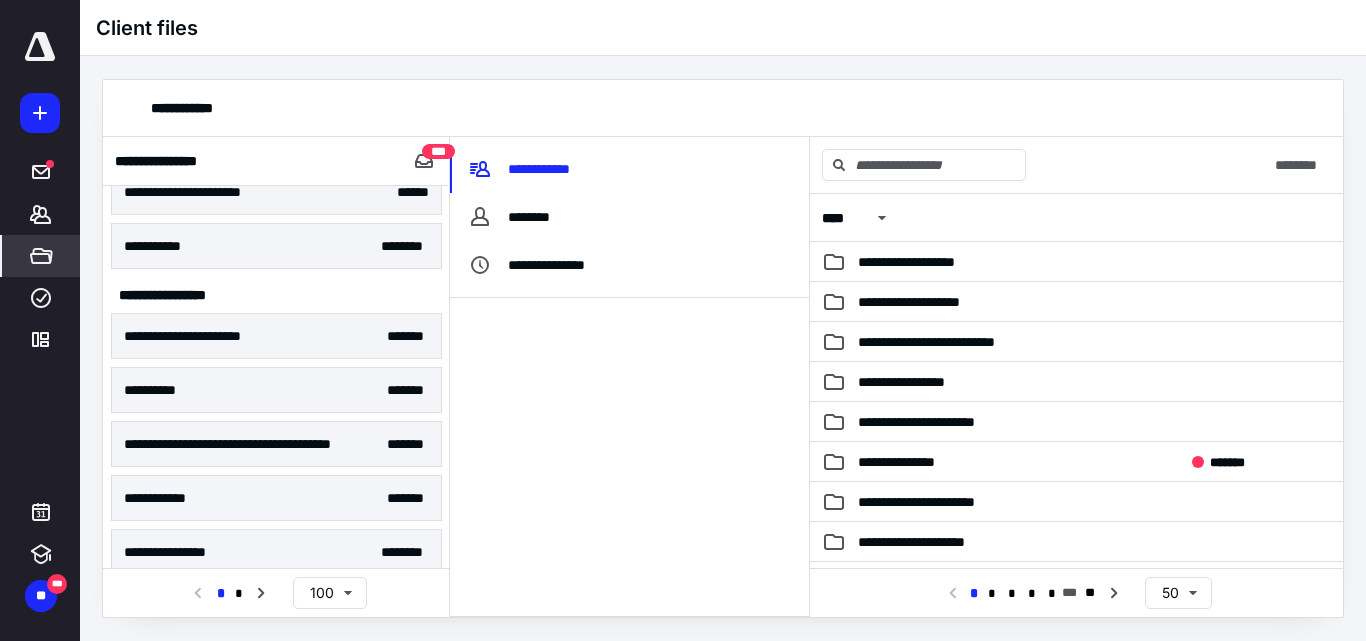 scroll, scrollTop: 127, scrollLeft: 0, axis: vertical 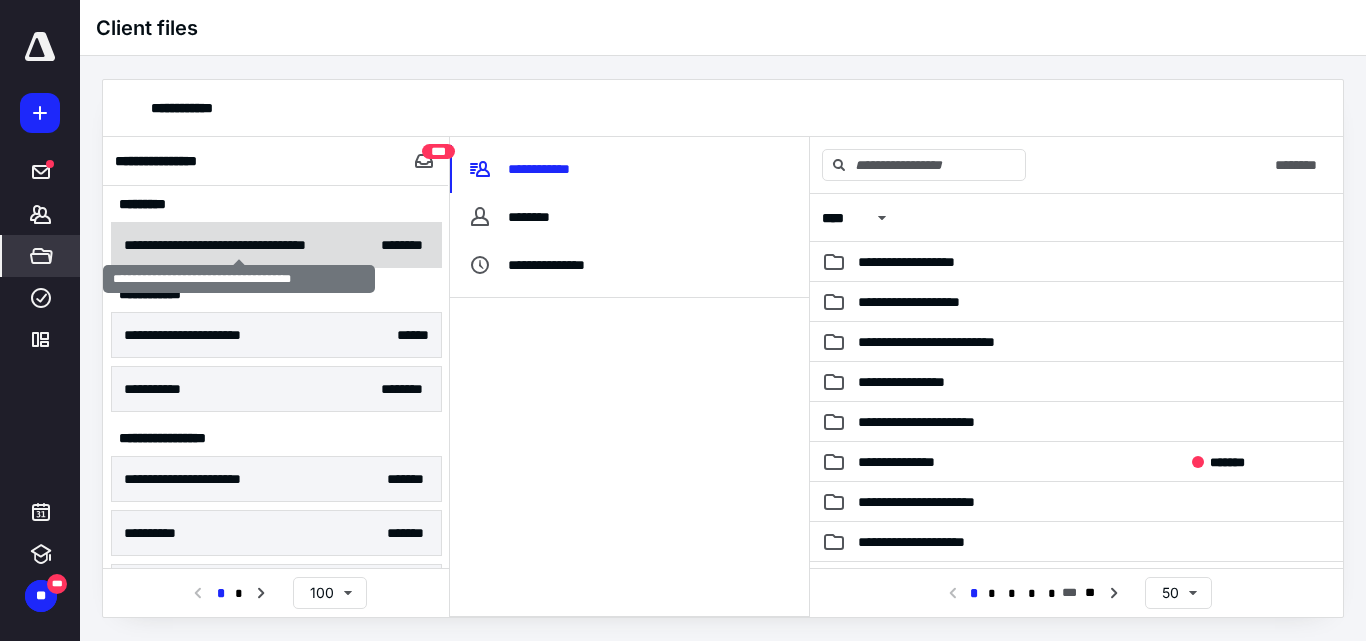 click on "**********" at bounding box center [239, 245] 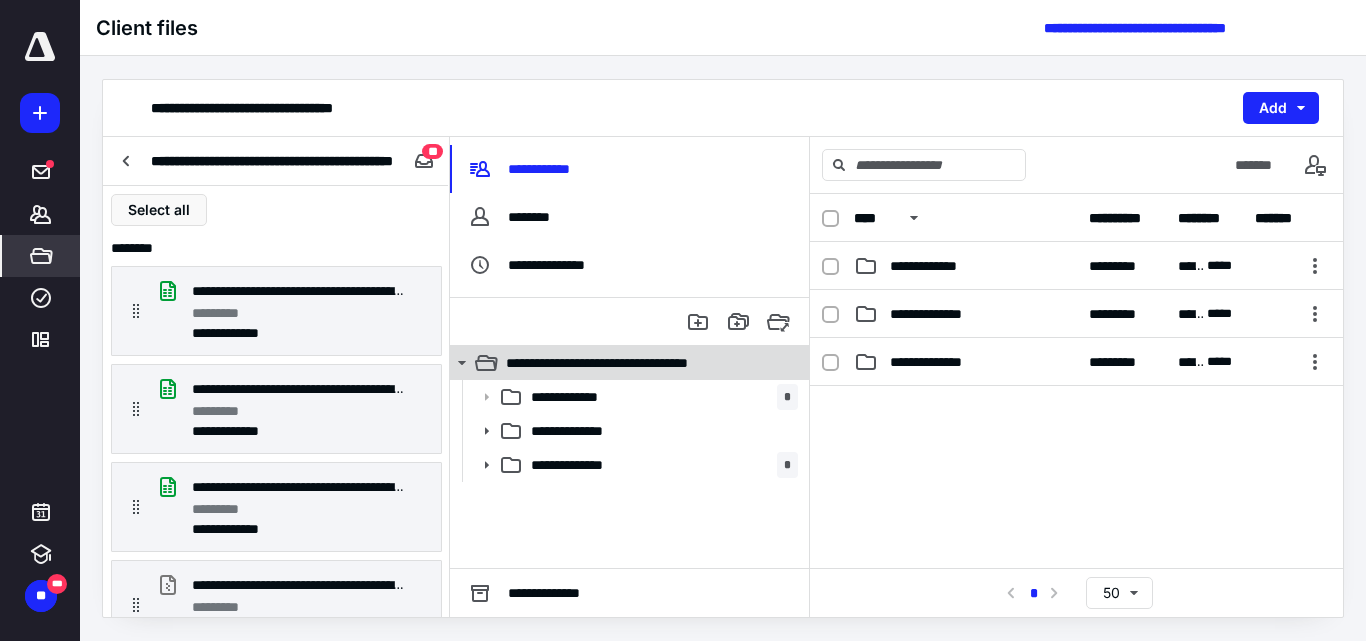 click 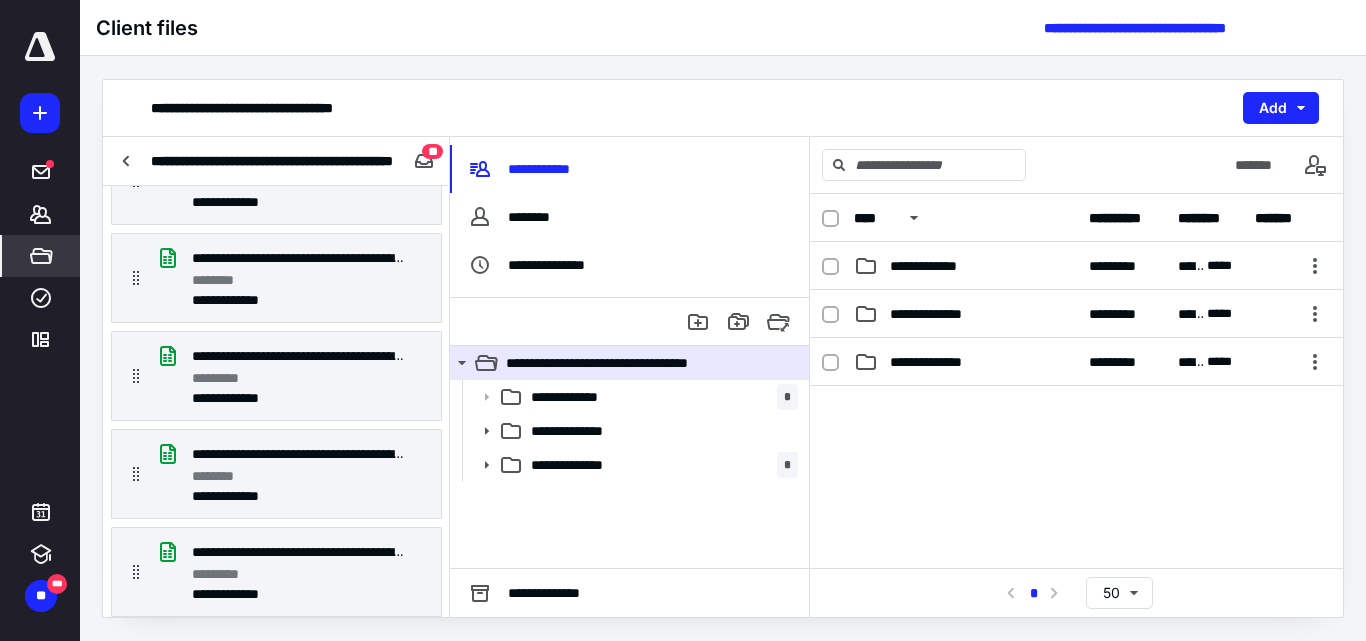 scroll, scrollTop: 0, scrollLeft: 0, axis: both 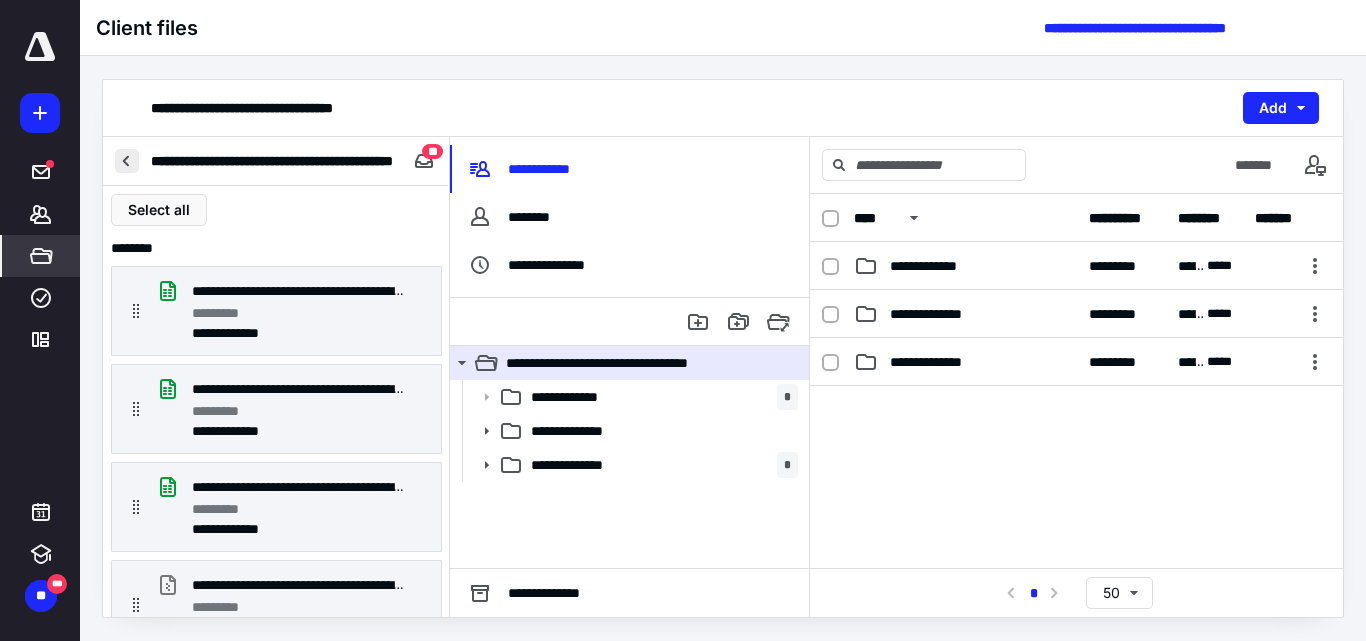 click at bounding box center (127, 161) 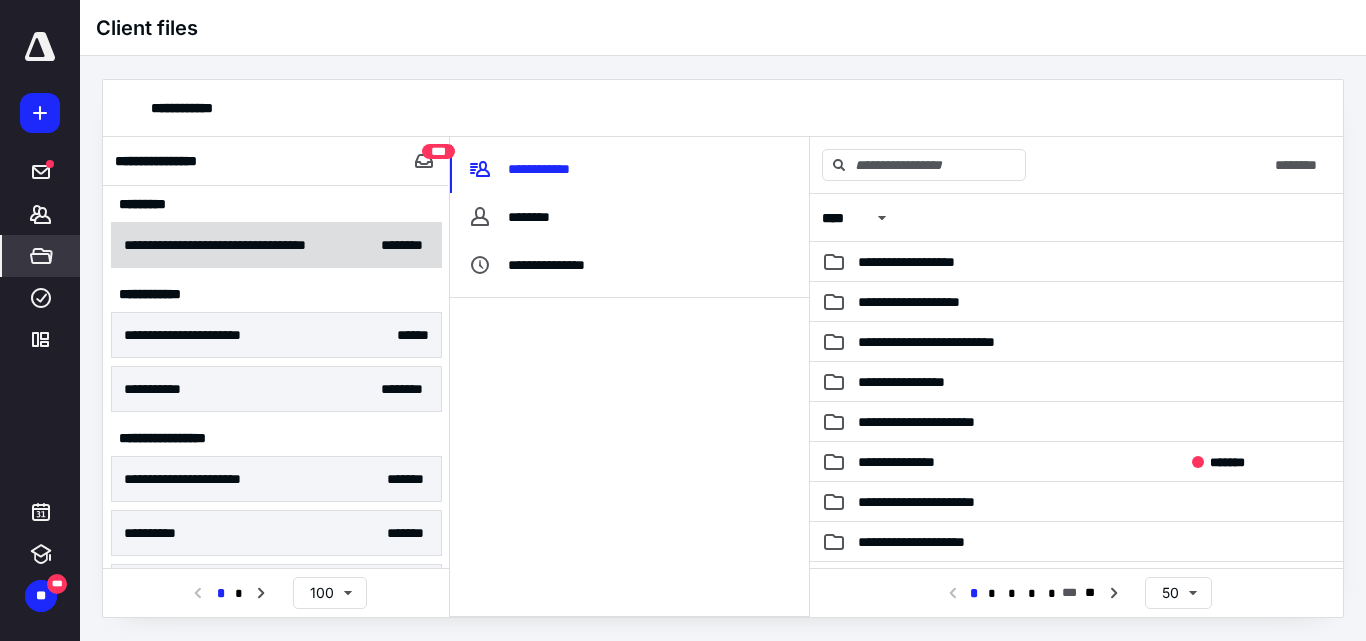 click on "**   *****" at bounding box center (405, 245) 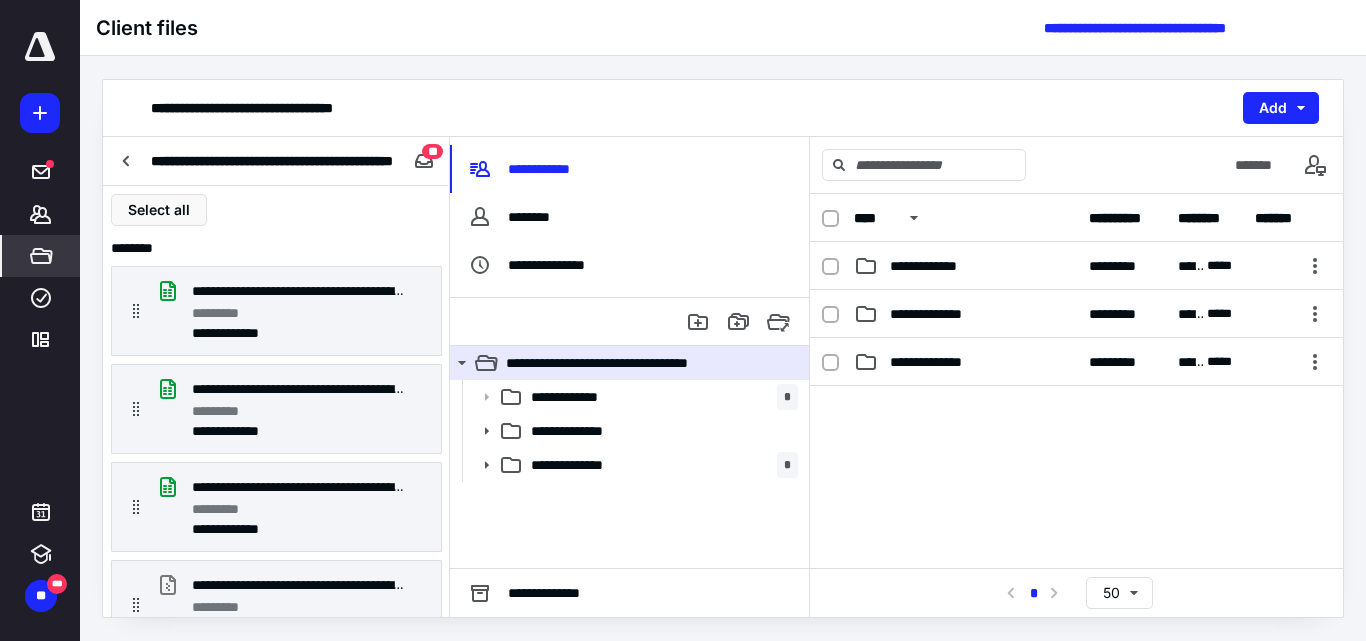 click on "*****" at bounding box center [41, 256] 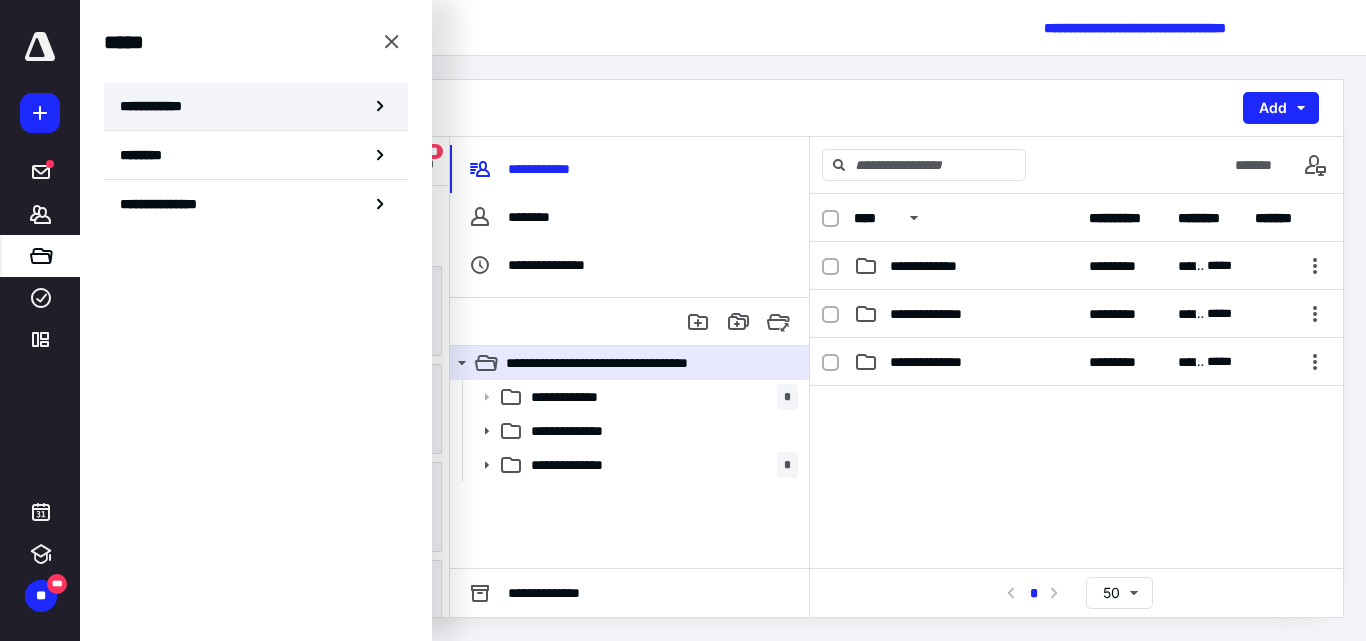 click on "**********" at bounding box center [158, 106] 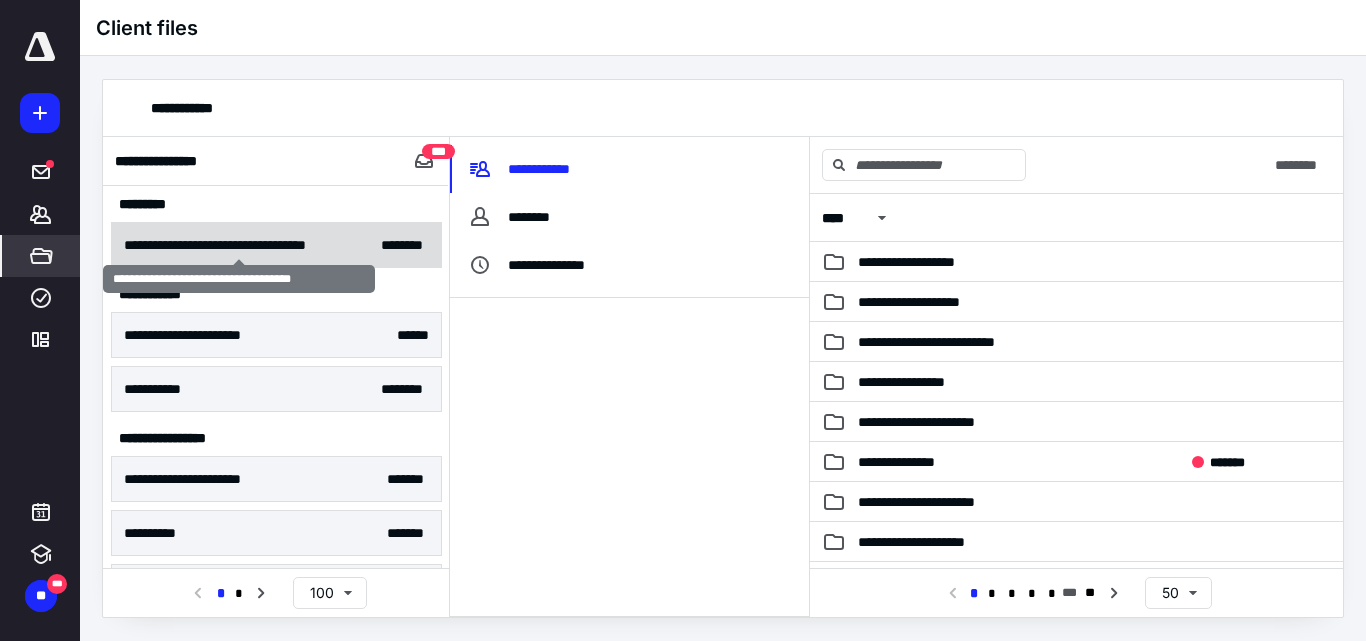 click on "**********" at bounding box center (239, 245) 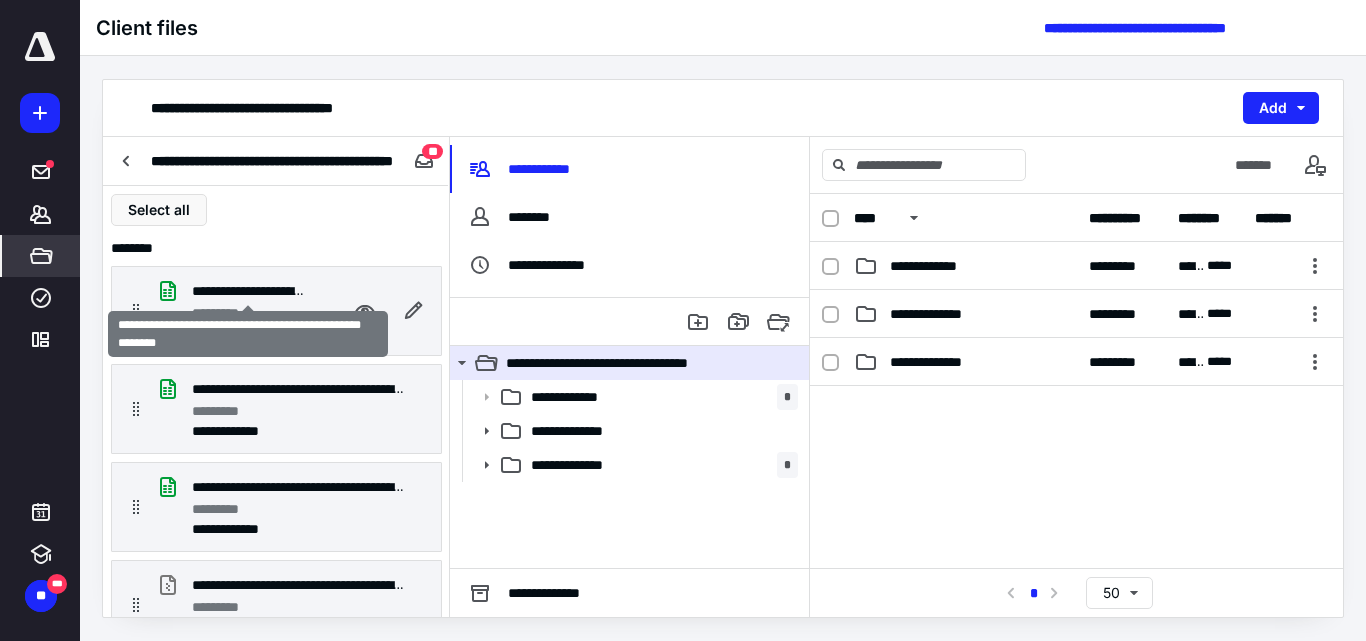 click on "**********" at bounding box center (723, 28) 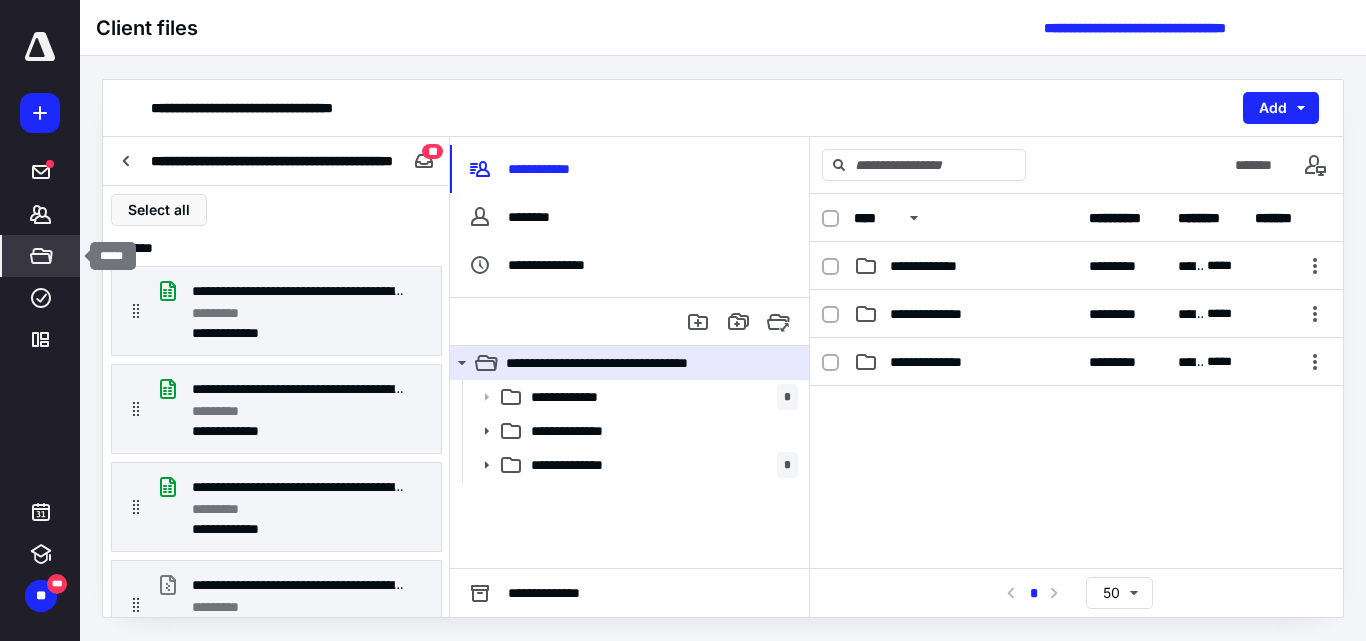click 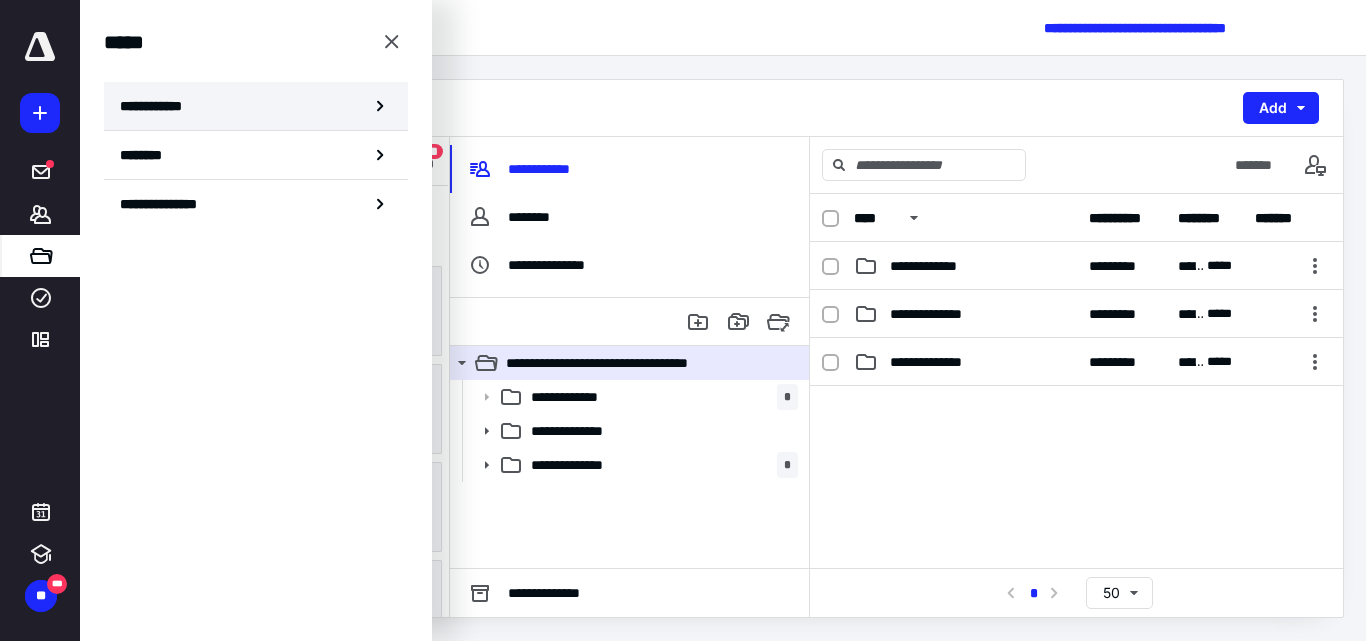 click on "**********" at bounding box center (158, 106) 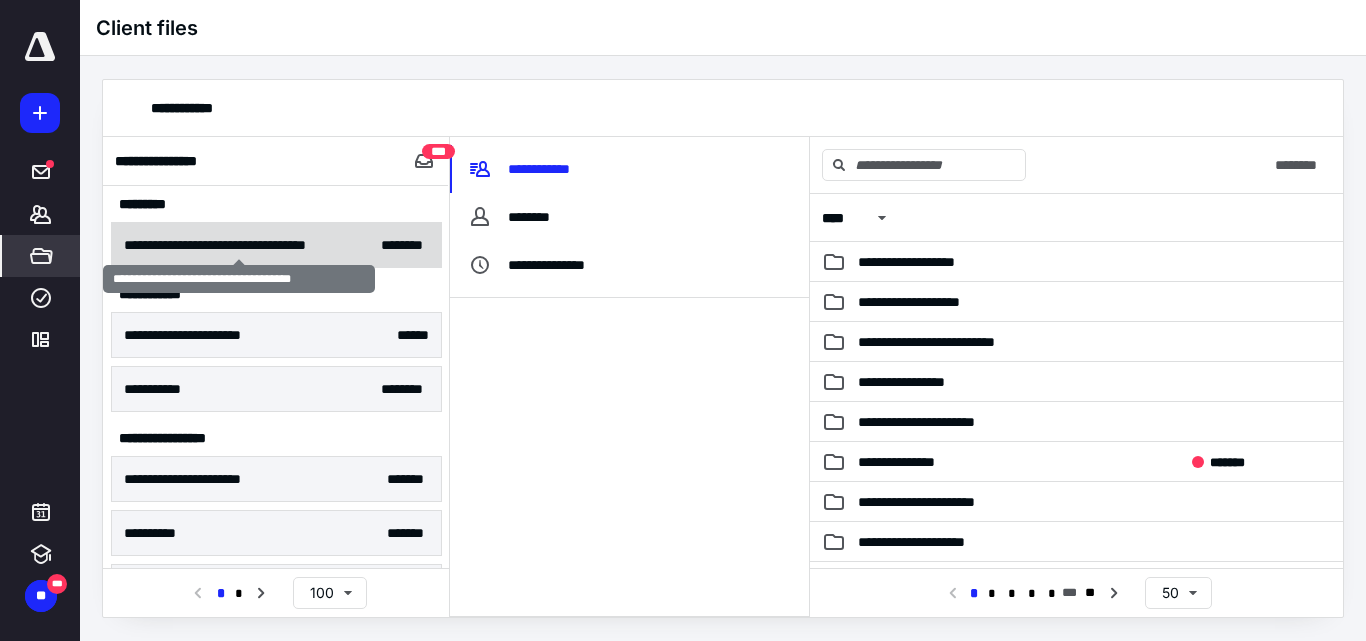 click on "**********" at bounding box center (239, 245) 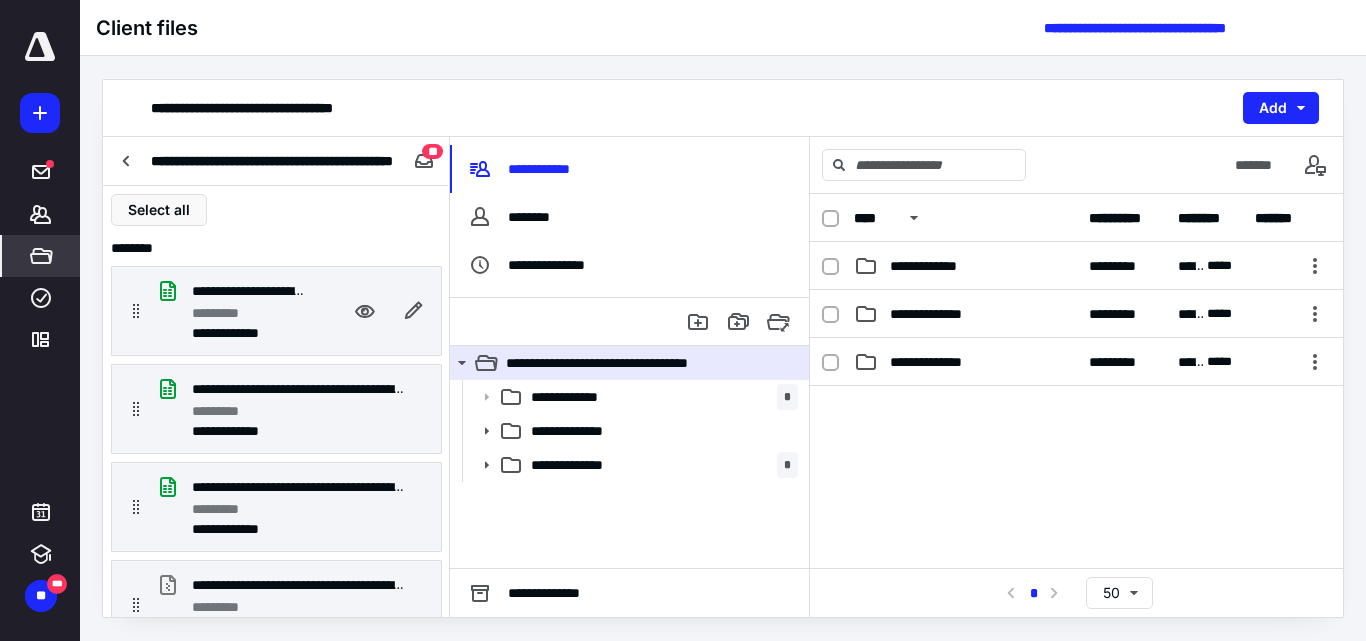 click on "**********" at bounding box center [248, 291] 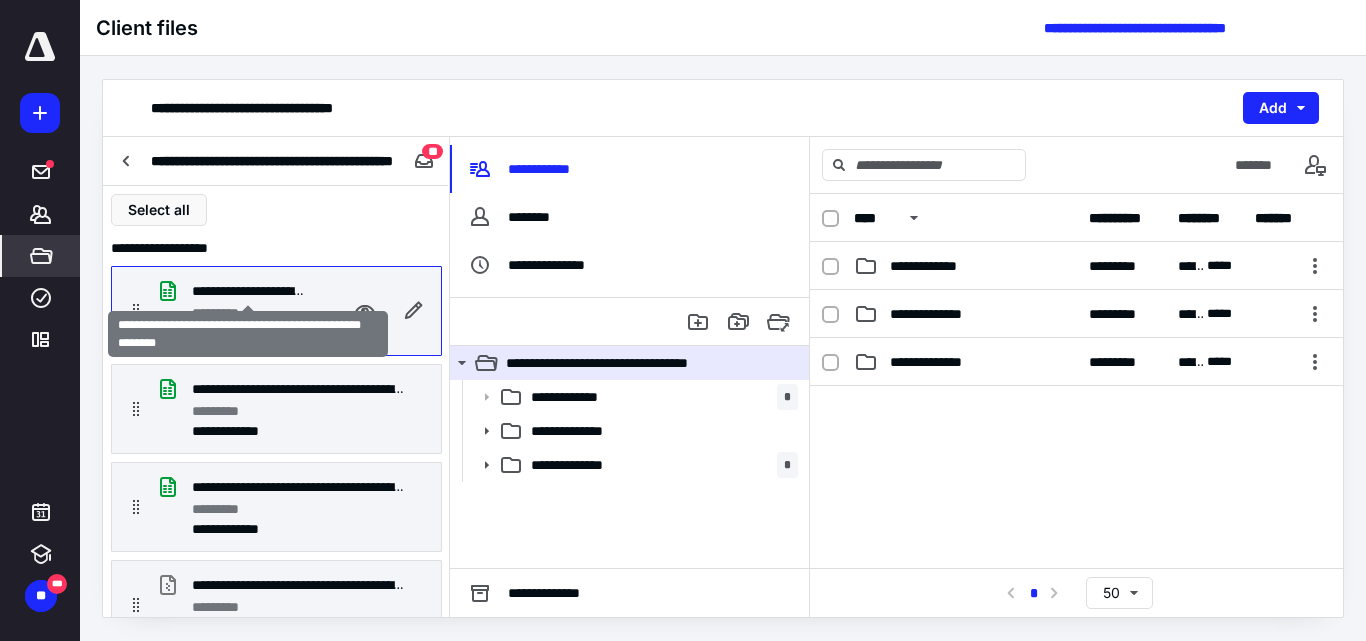click on "**********" at bounding box center [248, 291] 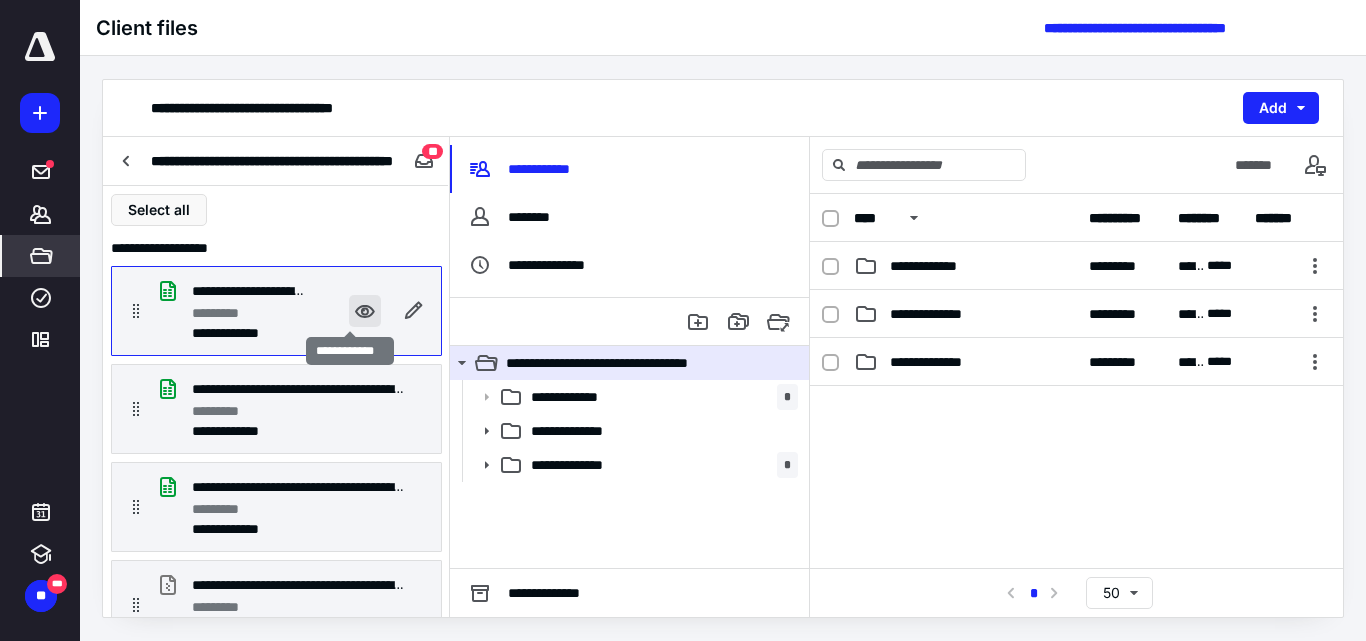 click at bounding box center (365, 311) 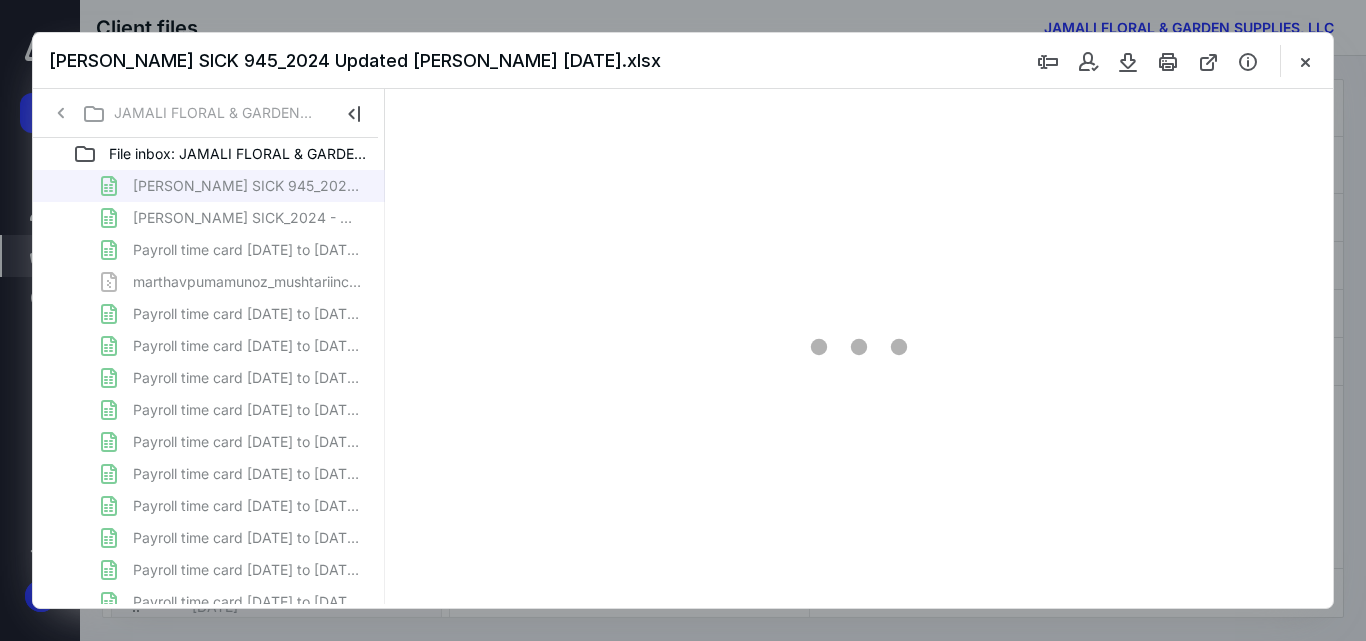 scroll, scrollTop: 0, scrollLeft: 0, axis: both 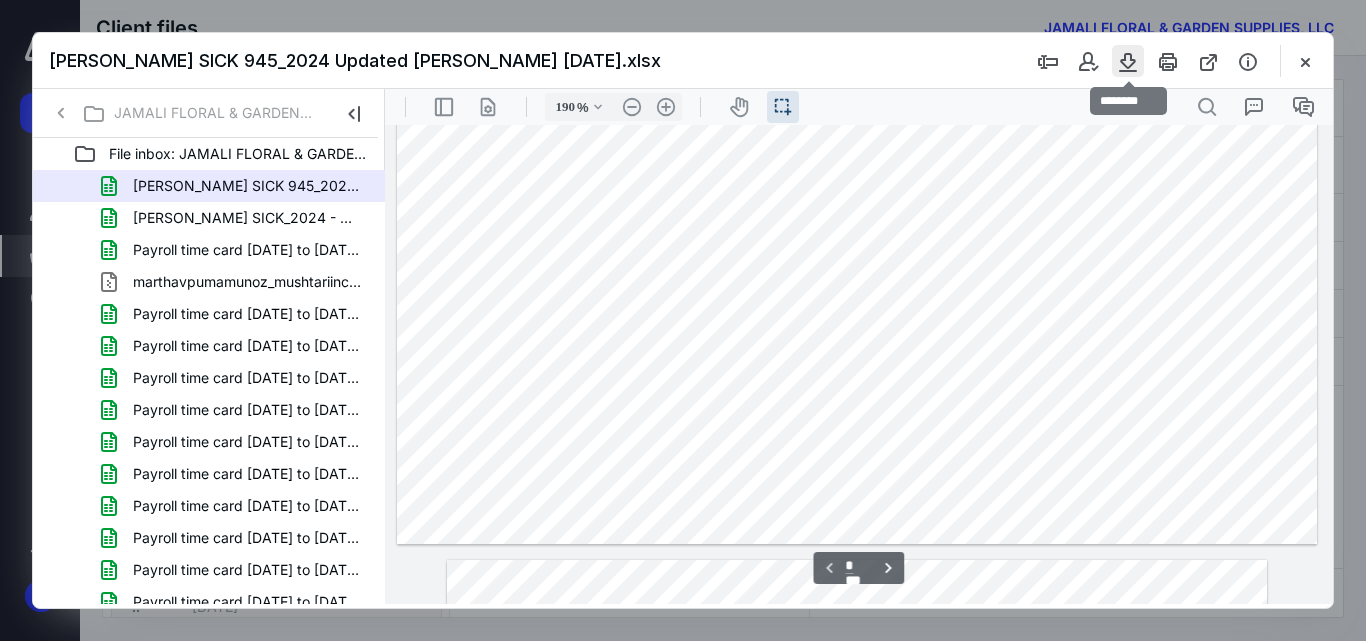 click at bounding box center (1128, 61) 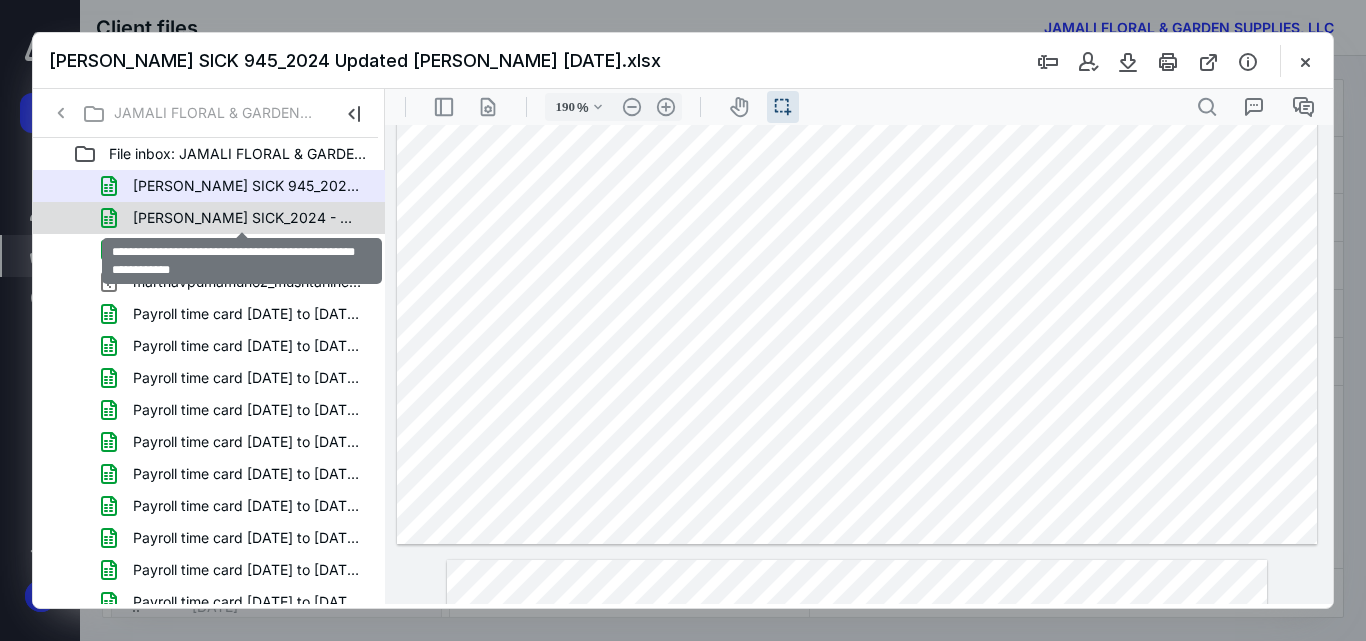 click on "[PERSON_NAME] SICK_2024 - W2 updated by [PERSON_NAME] [DATE].xlsx" at bounding box center [249, 218] 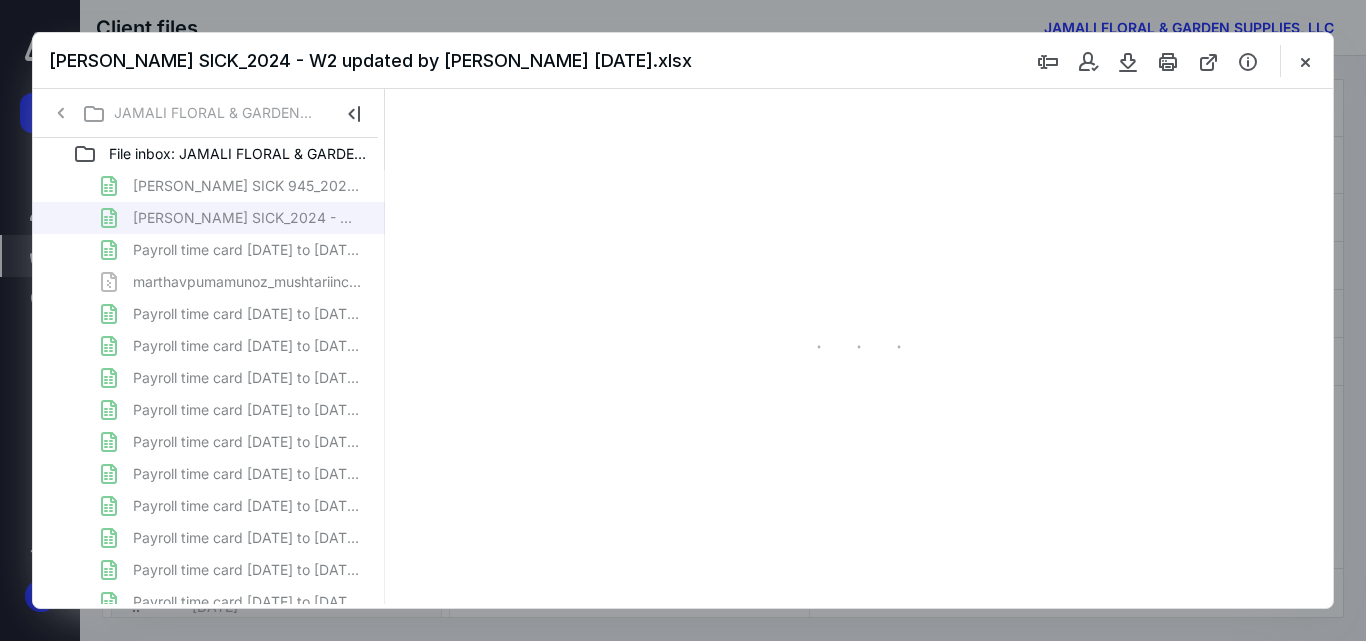 type on "123" 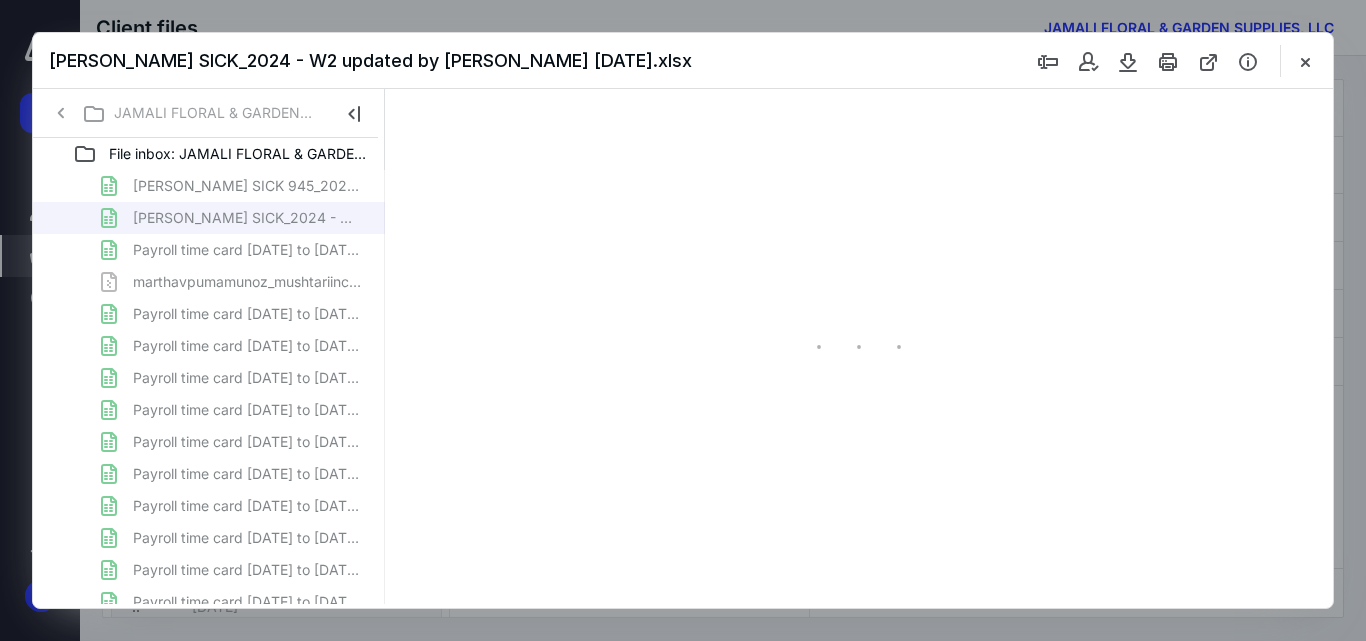 scroll, scrollTop: 41, scrollLeft: 0, axis: vertical 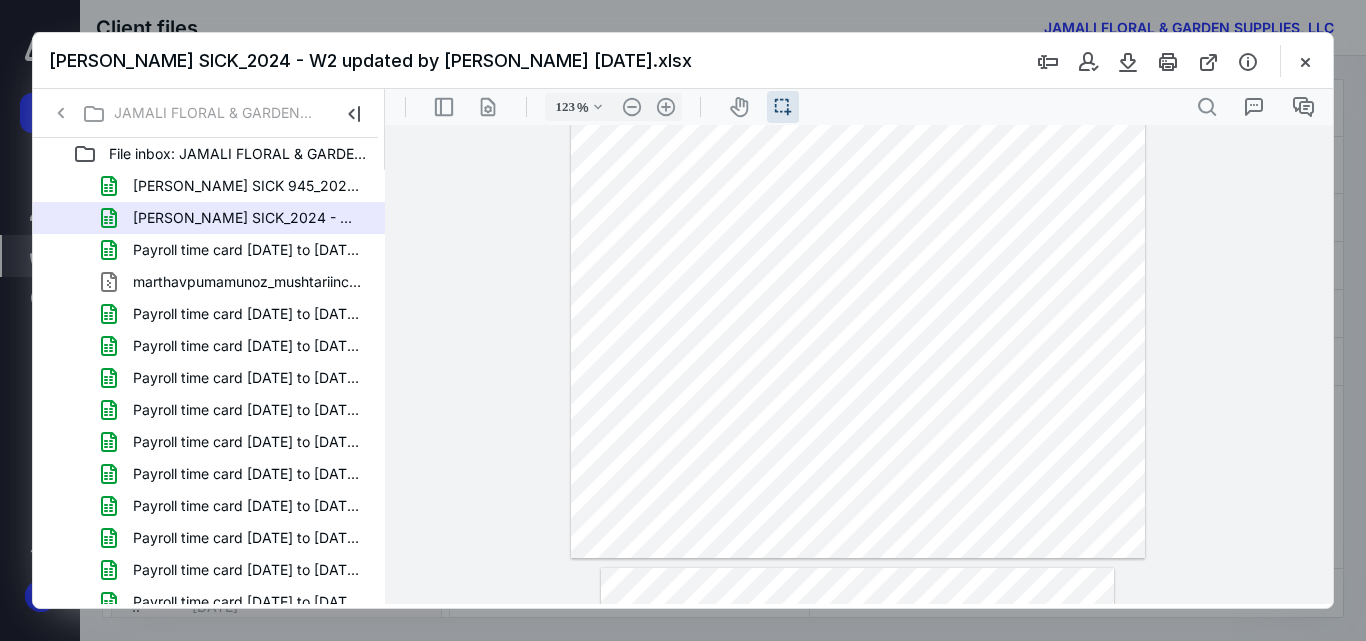 click 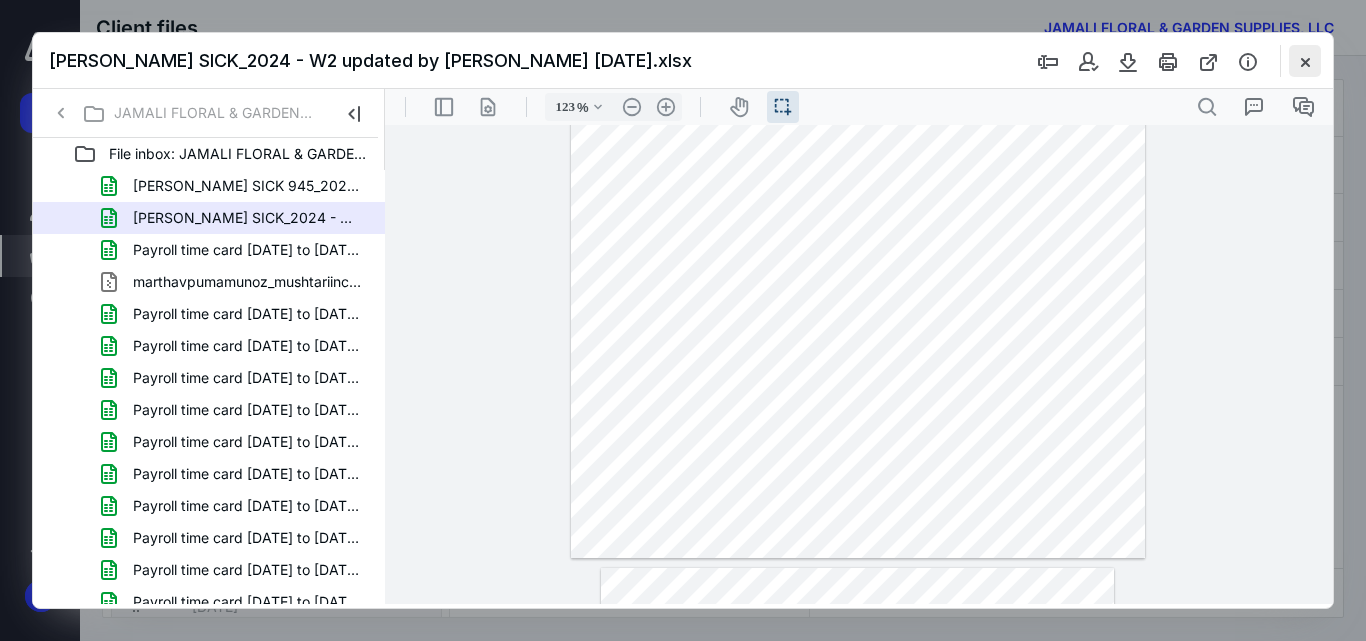 click at bounding box center [1305, 61] 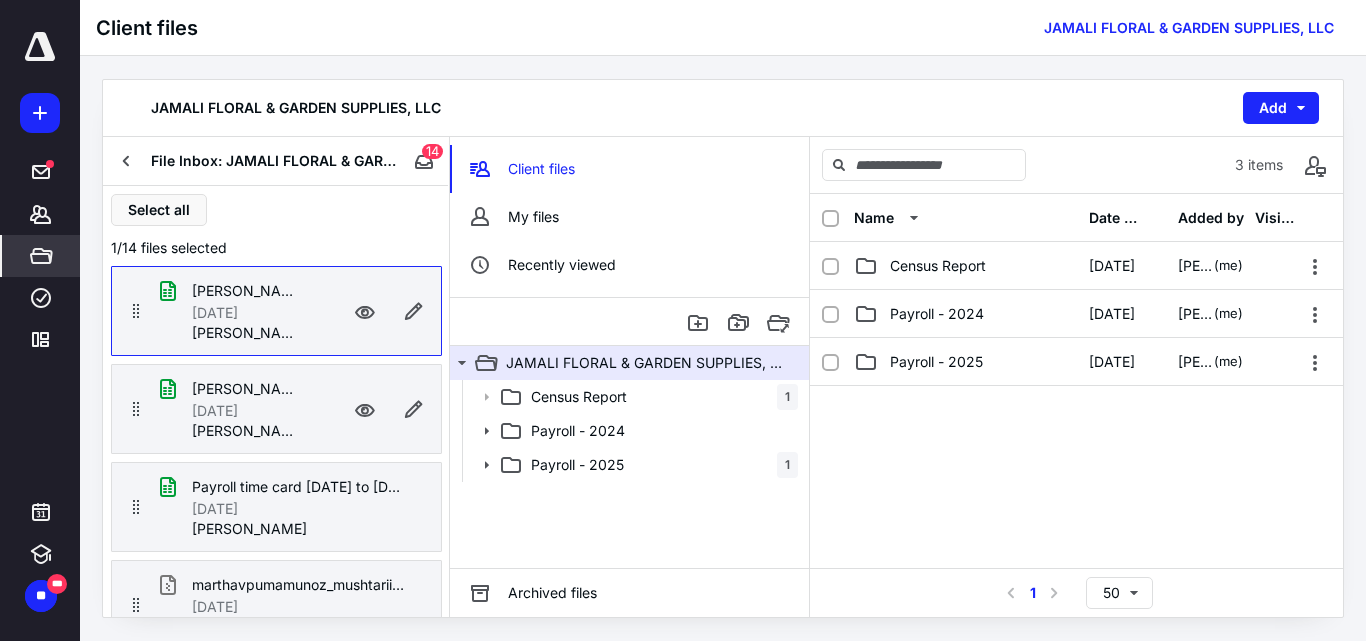 click on "[PERSON_NAME] SICK_2024 - W2 updated by [PERSON_NAME] [DATE].xlsx" at bounding box center (236, 389) 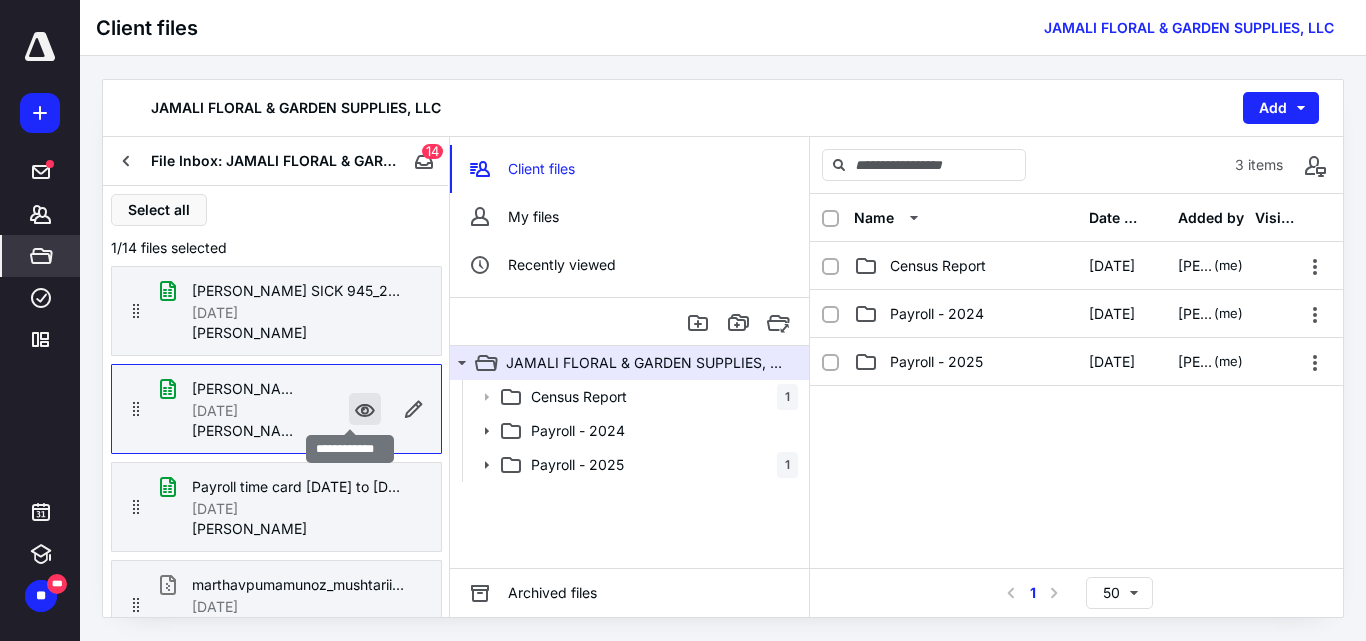 click at bounding box center [365, 409] 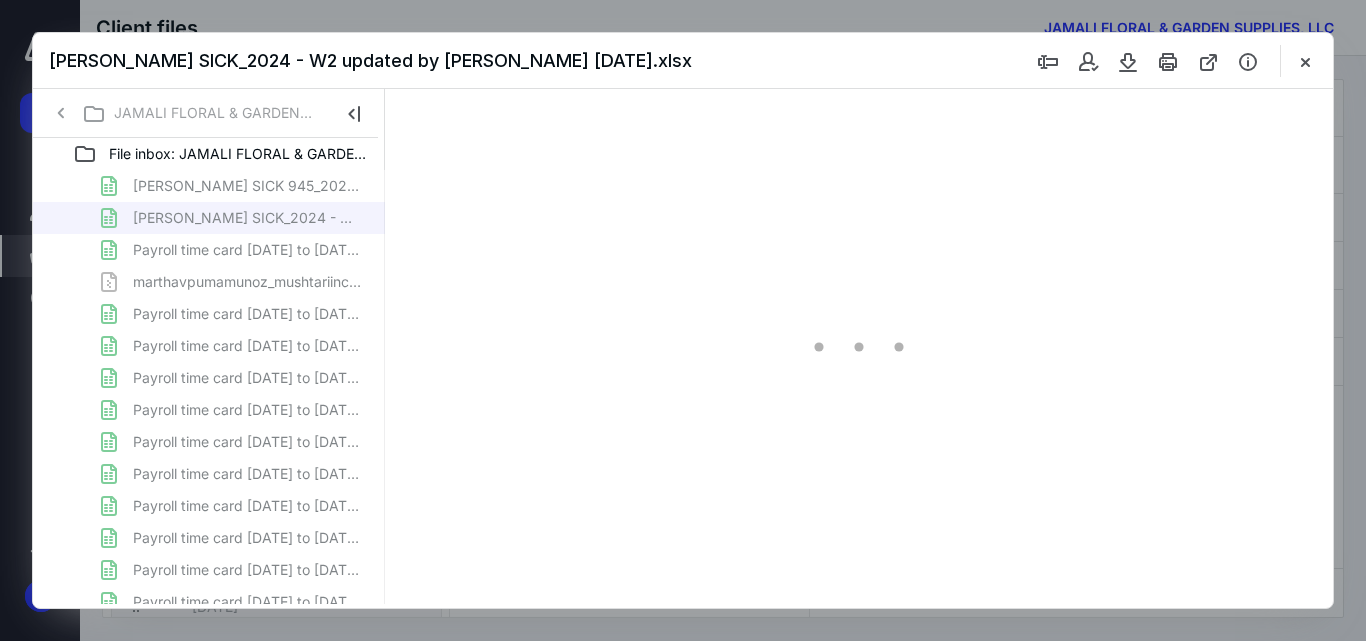 scroll, scrollTop: 0, scrollLeft: 0, axis: both 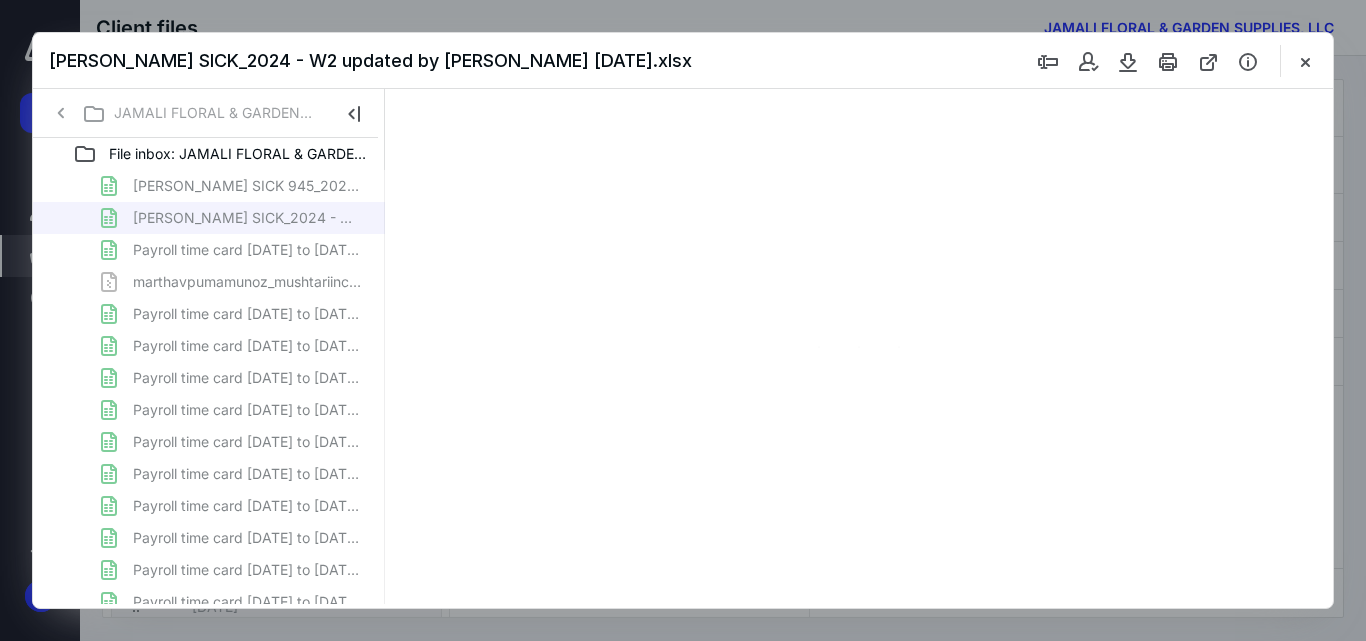 type on "123" 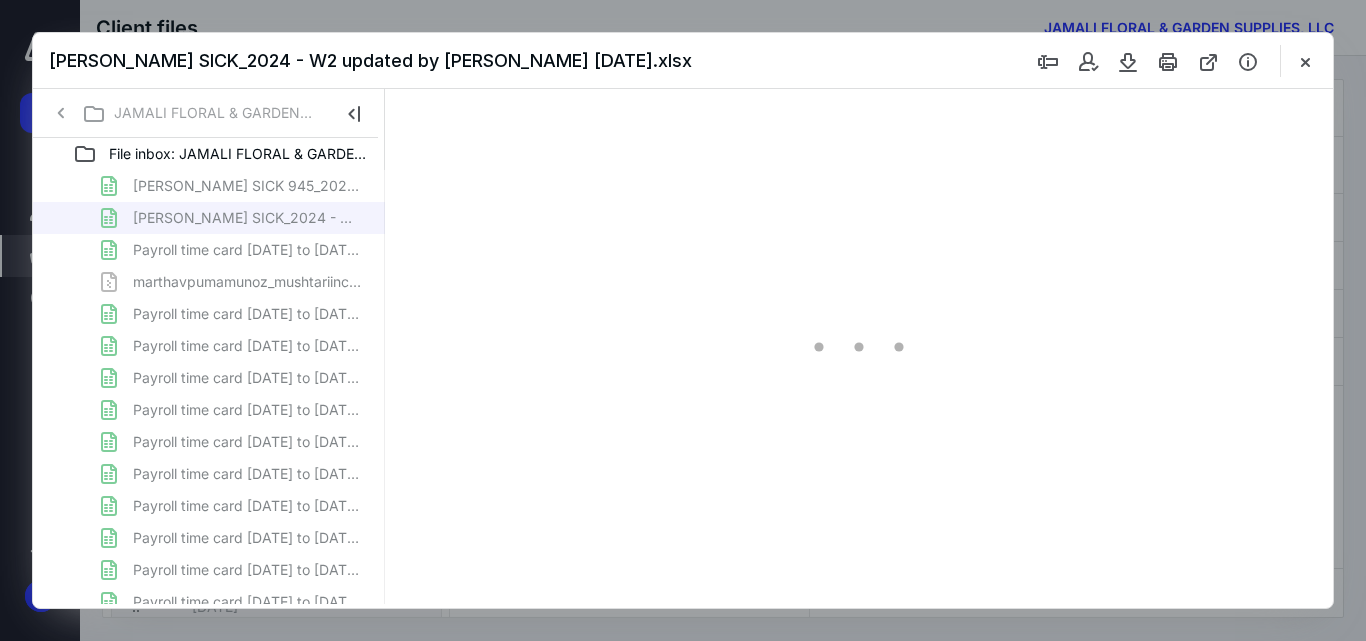scroll, scrollTop: 41, scrollLeft: 0, axis: vertical 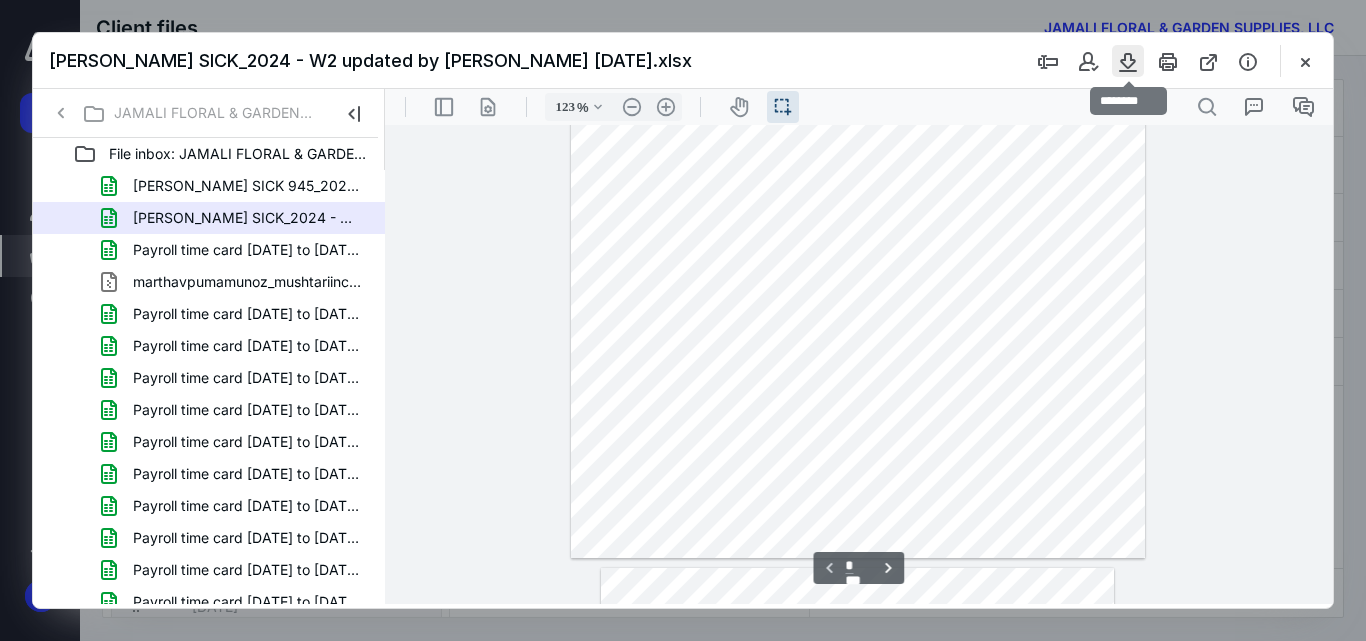 click at bounding box center [1128, 61] 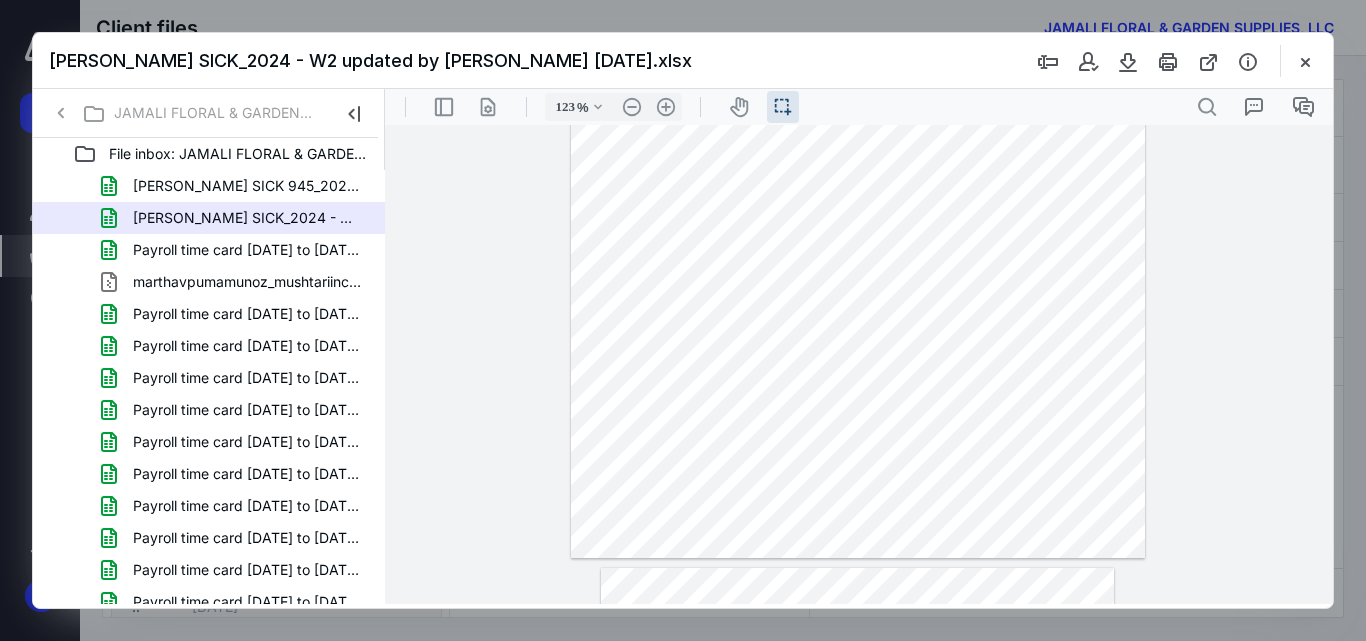 click on "**********" at bounding box center [859, 364] 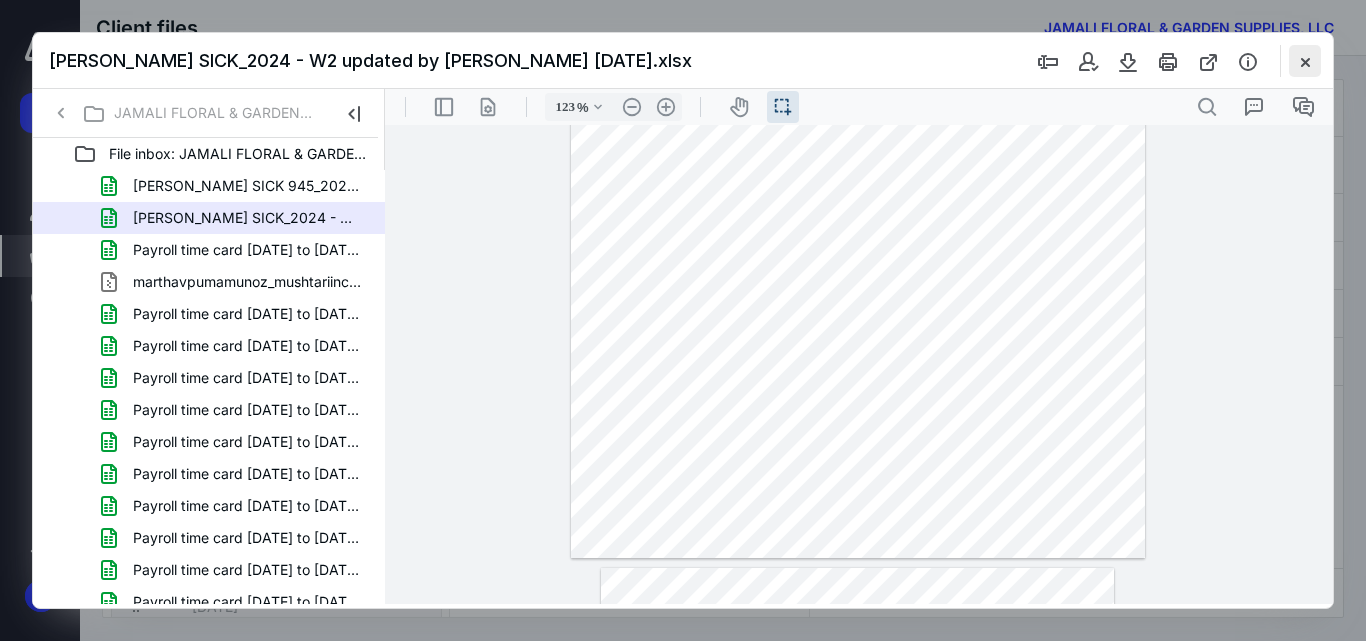 click at bounding box center (1305, 61) 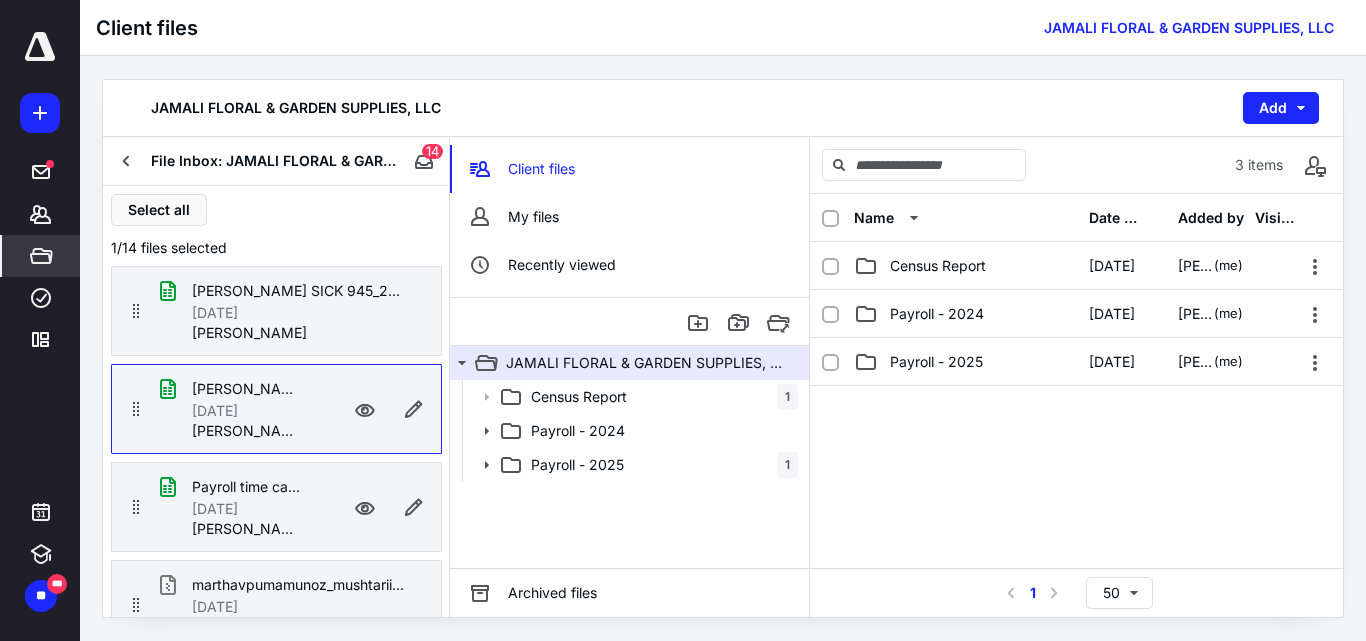 click on "[DATE]" at bounding box center [215, 509] 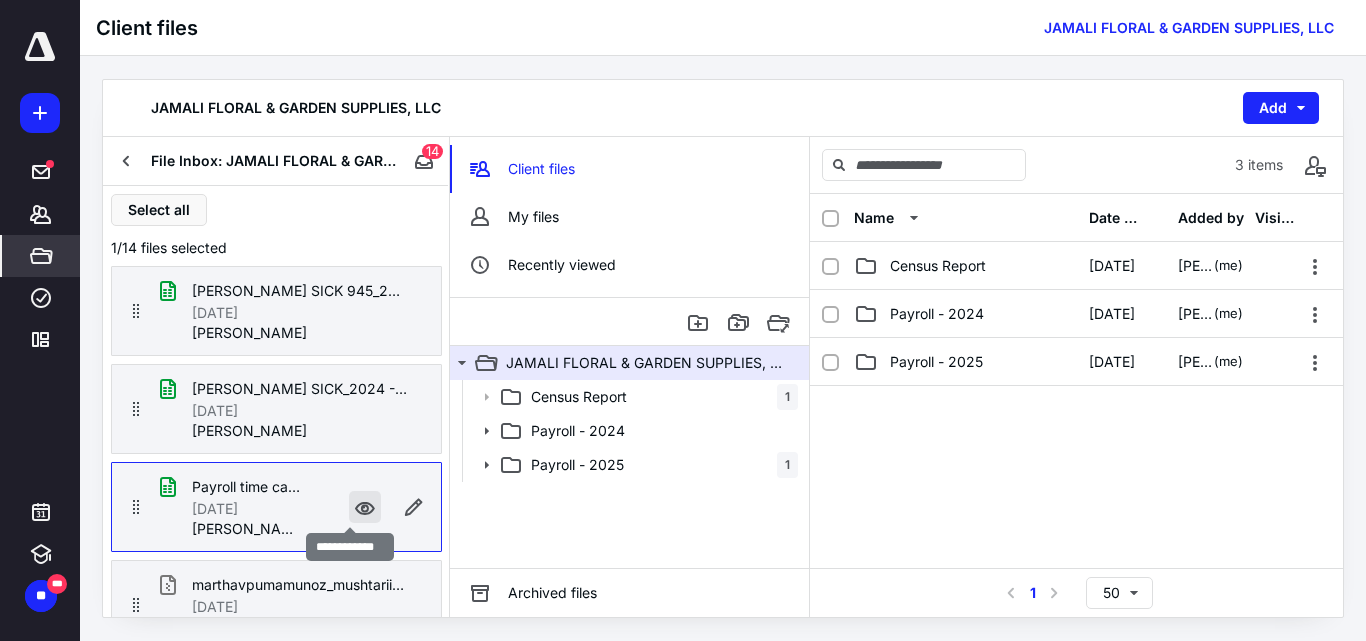 click at bounding box center (365, 507) 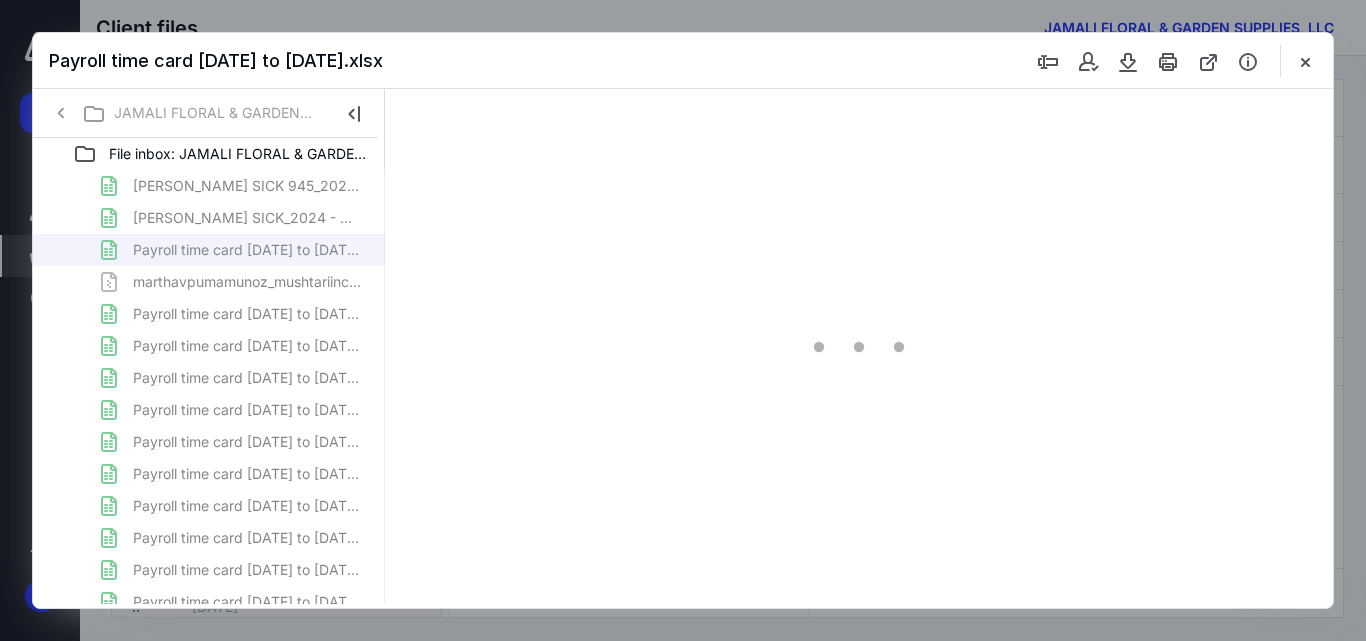 scroll, scrollTop: 0, scrollLeft: 0, axis: both 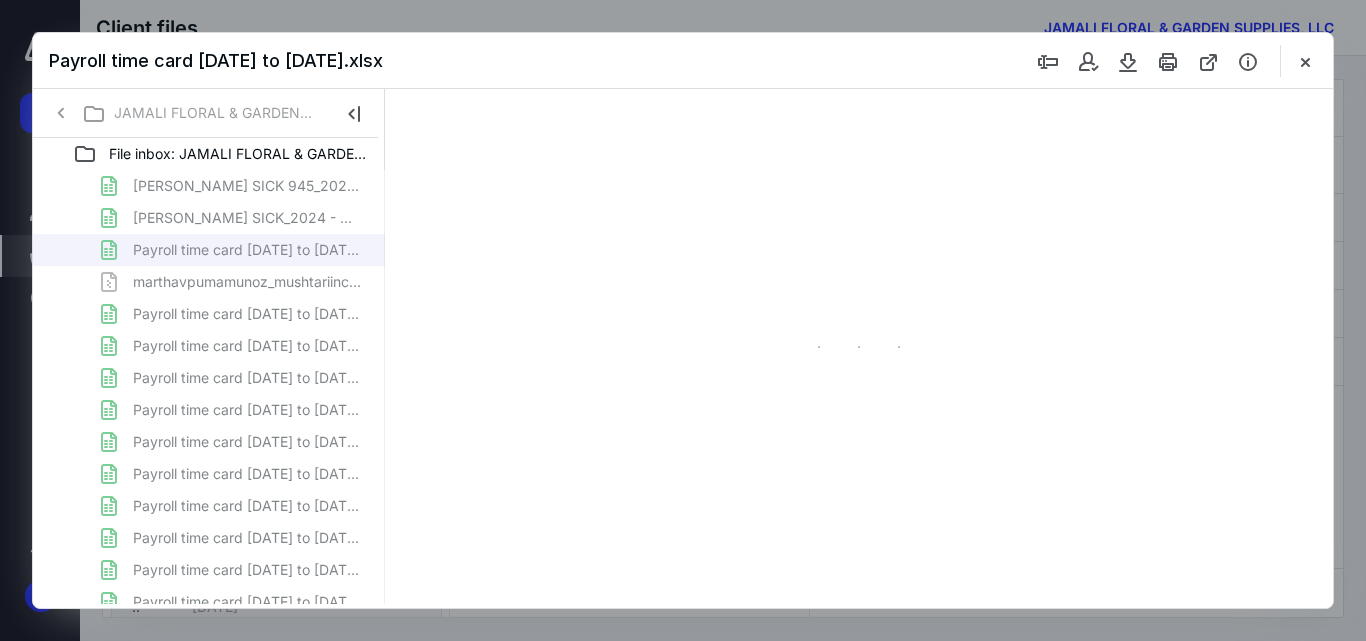 type on "24" 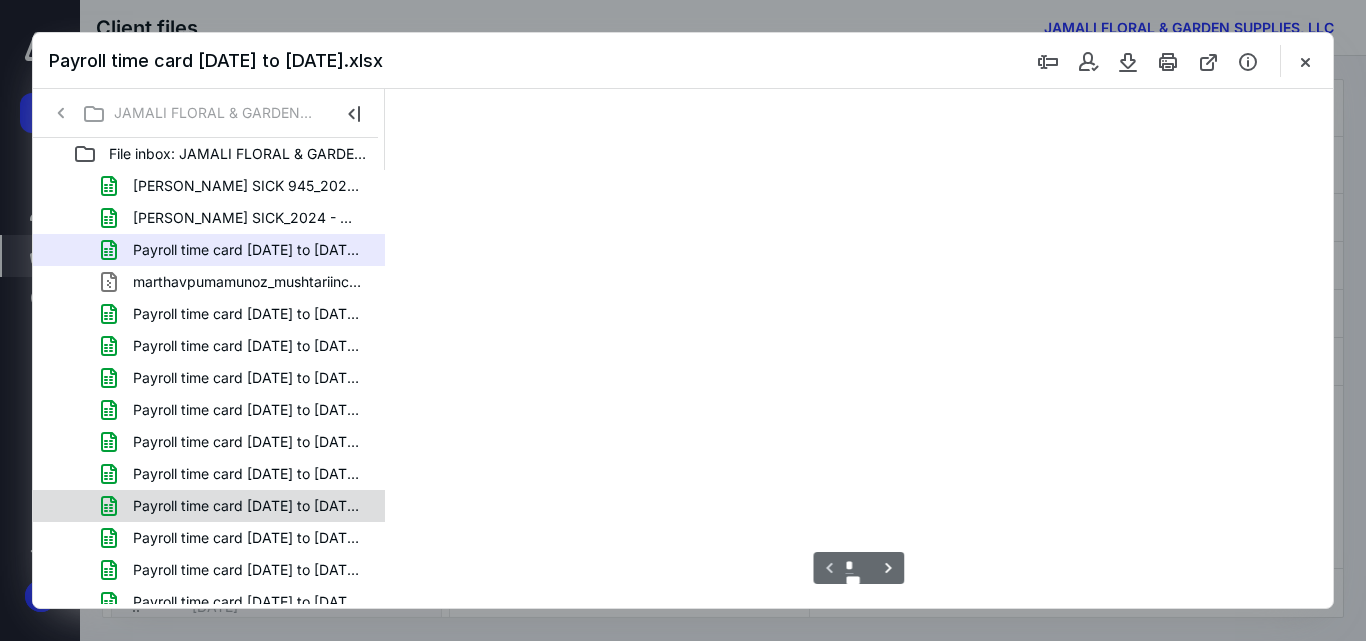 scroll, scrollTop: 37, scrollLeft: 0, axis: vertical 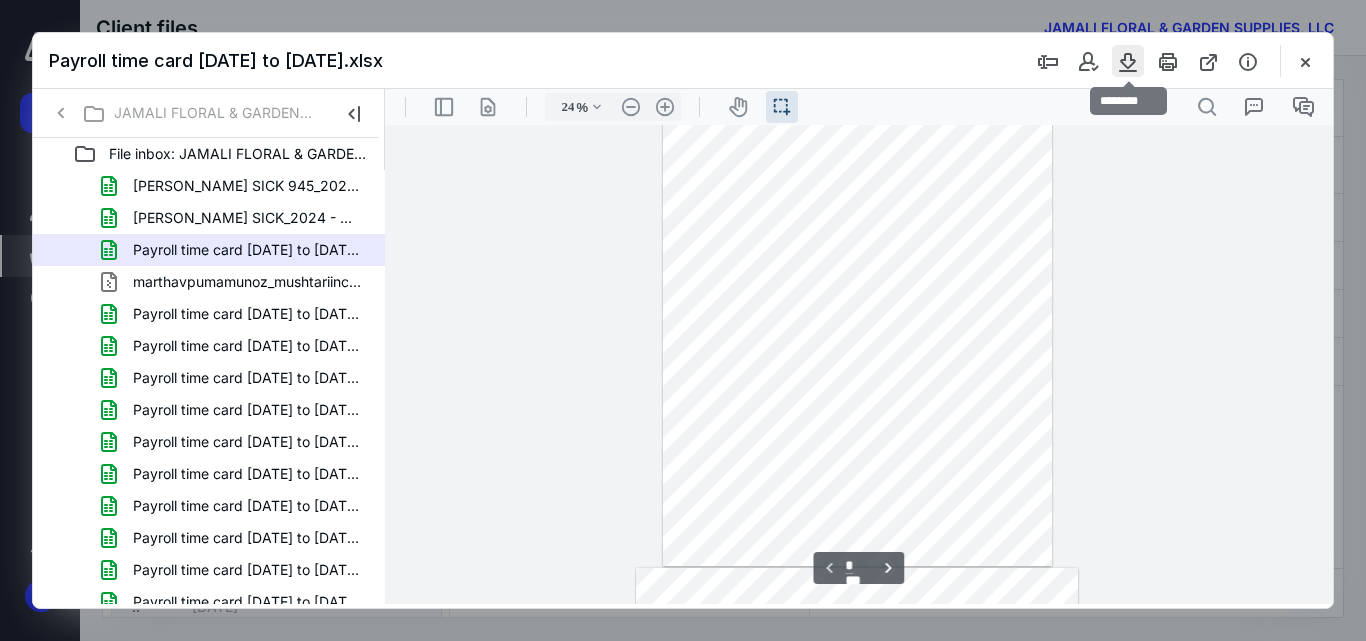 click at bounding box center (1128, 61) 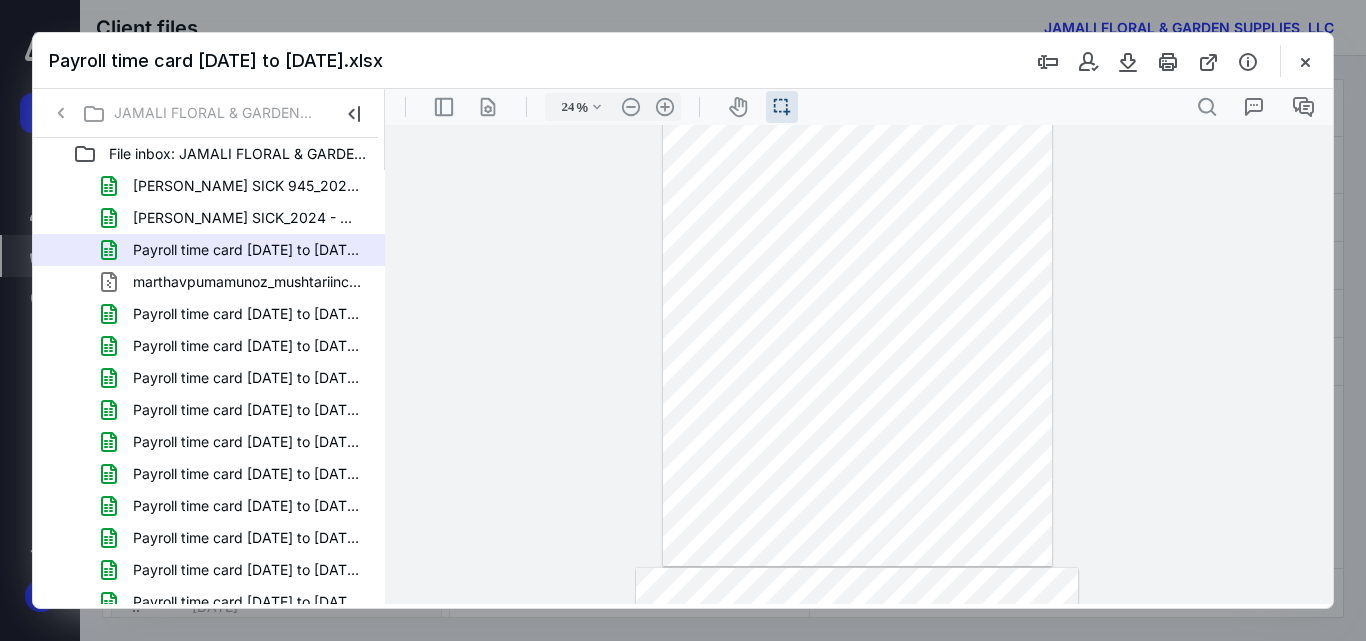 click at bounding box center [859, 364] 